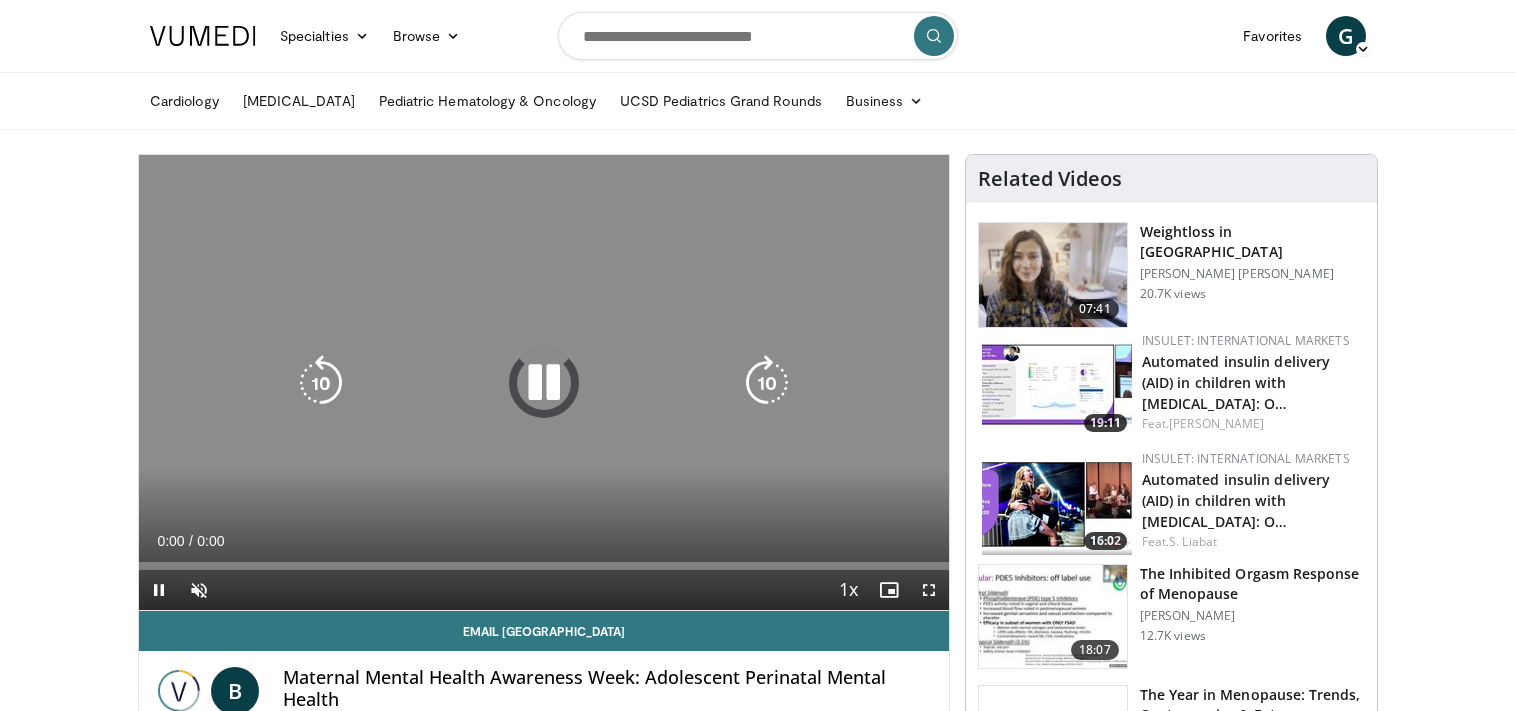scroll, scrollTop: 0, scrollLeft: 0, axis: both 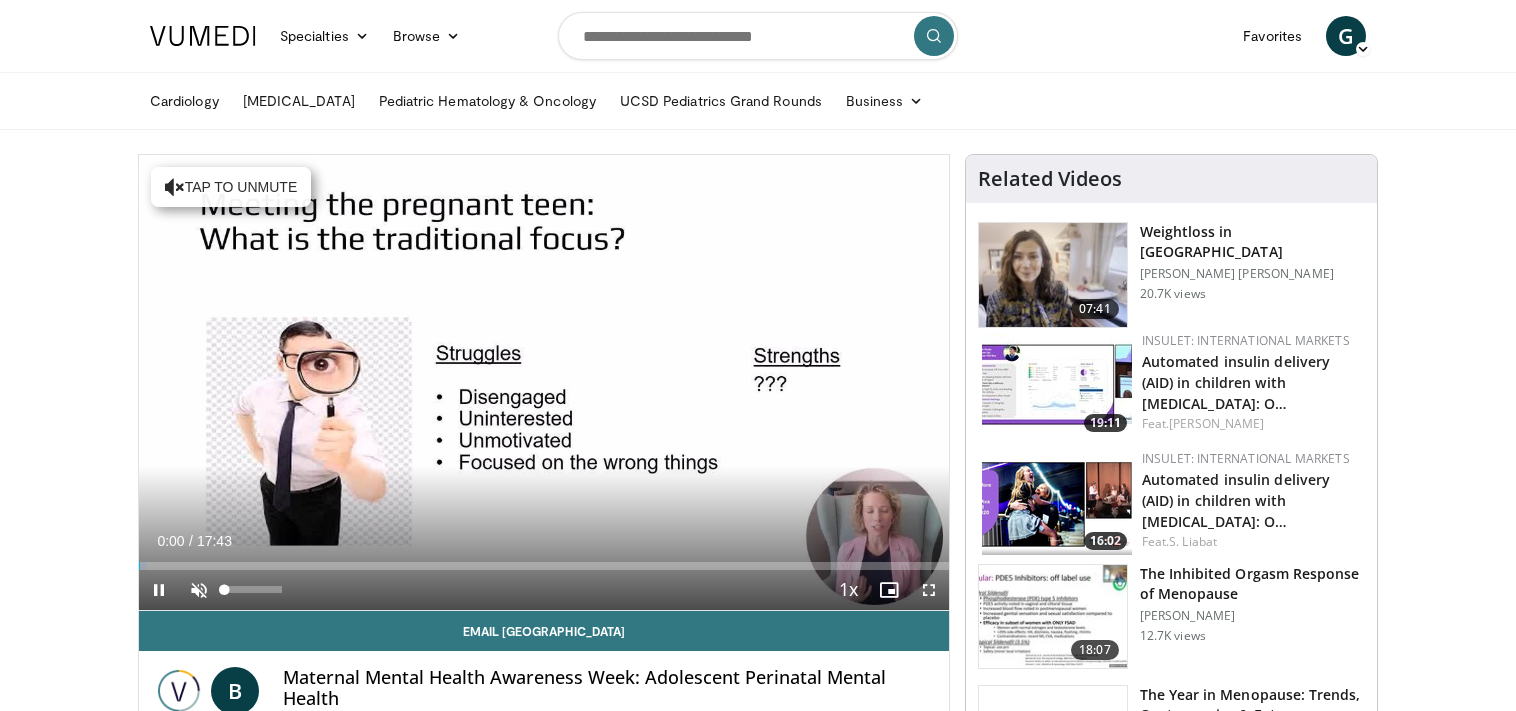 click on "Current Time  0:00 / Duration  17:43 Pause Skip Backward Skip Forward Unmute Loaded :  0.94% 00:00 02:05 Stream Type  LIVE Seek to live, currently behind live LIVE   1x Playback Rate 0.5x 0.75x 1x , selected 1.25x 1.5x 1.75x 2x Chapters Chapters Descriptions descriptions off , selected Captions captions settings , opens captions settings dialog captions off , selected Audio Track en (Main) , selected Fullscreen Enable picture-in-picture mode" at bounding box center [544, 590] 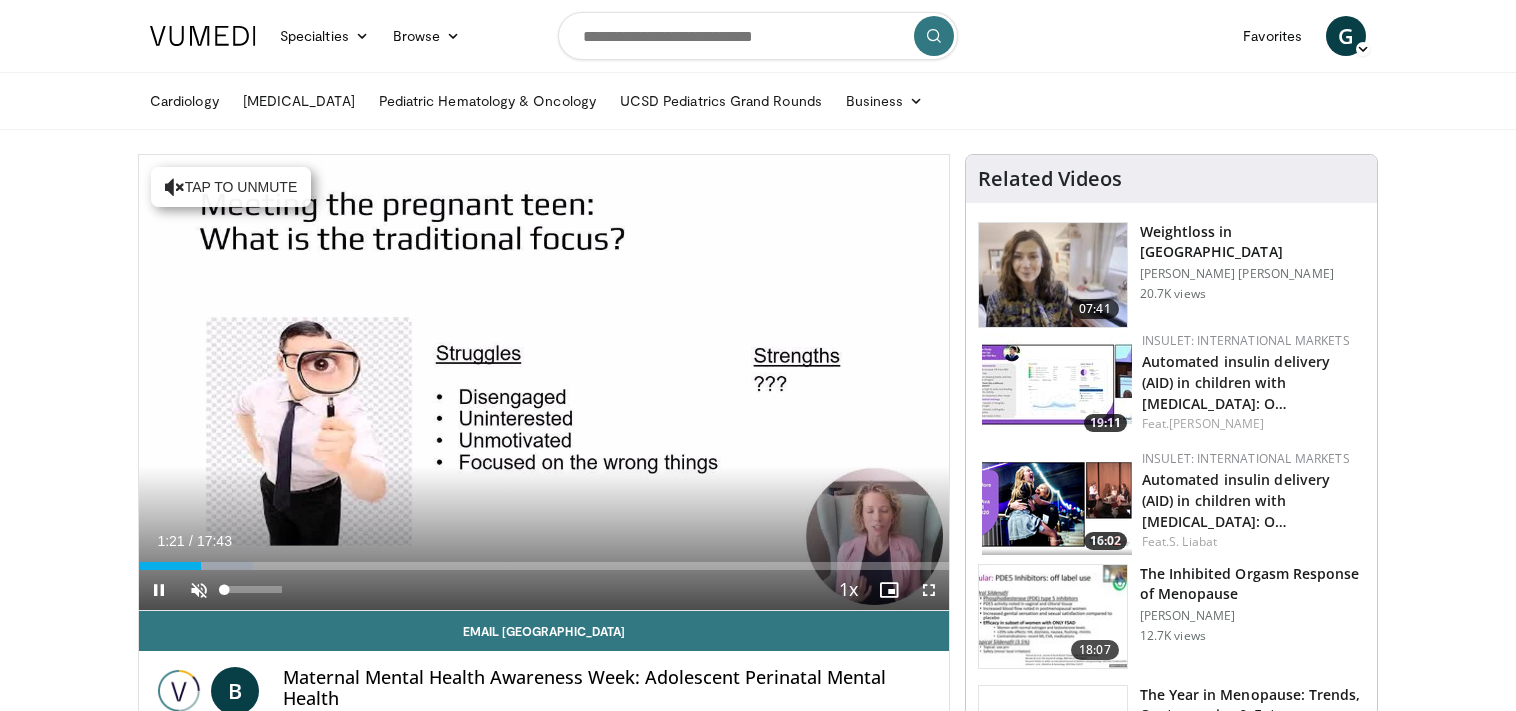 scroll, scrollTop: 0, scrollLeft: 0, axis: both 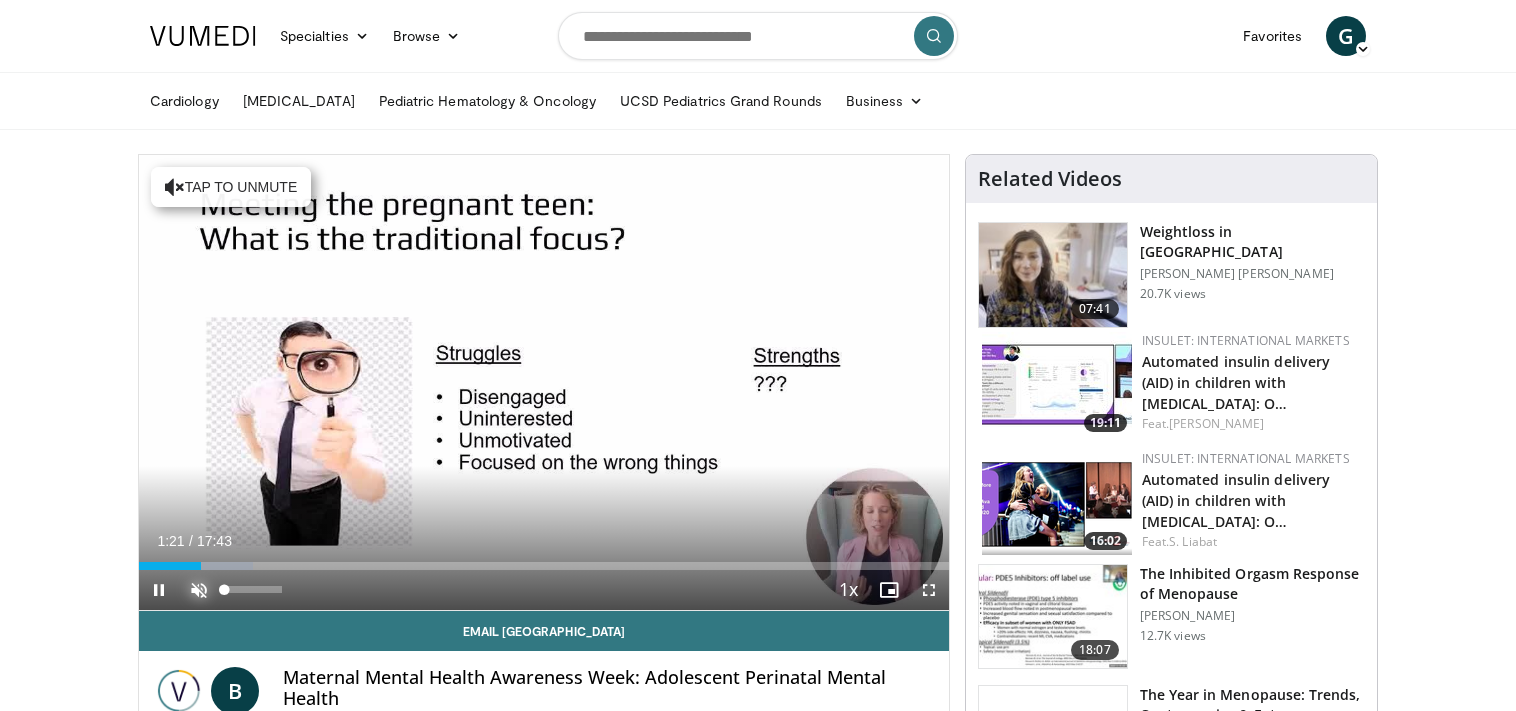 click at bounding box center (199, 590) 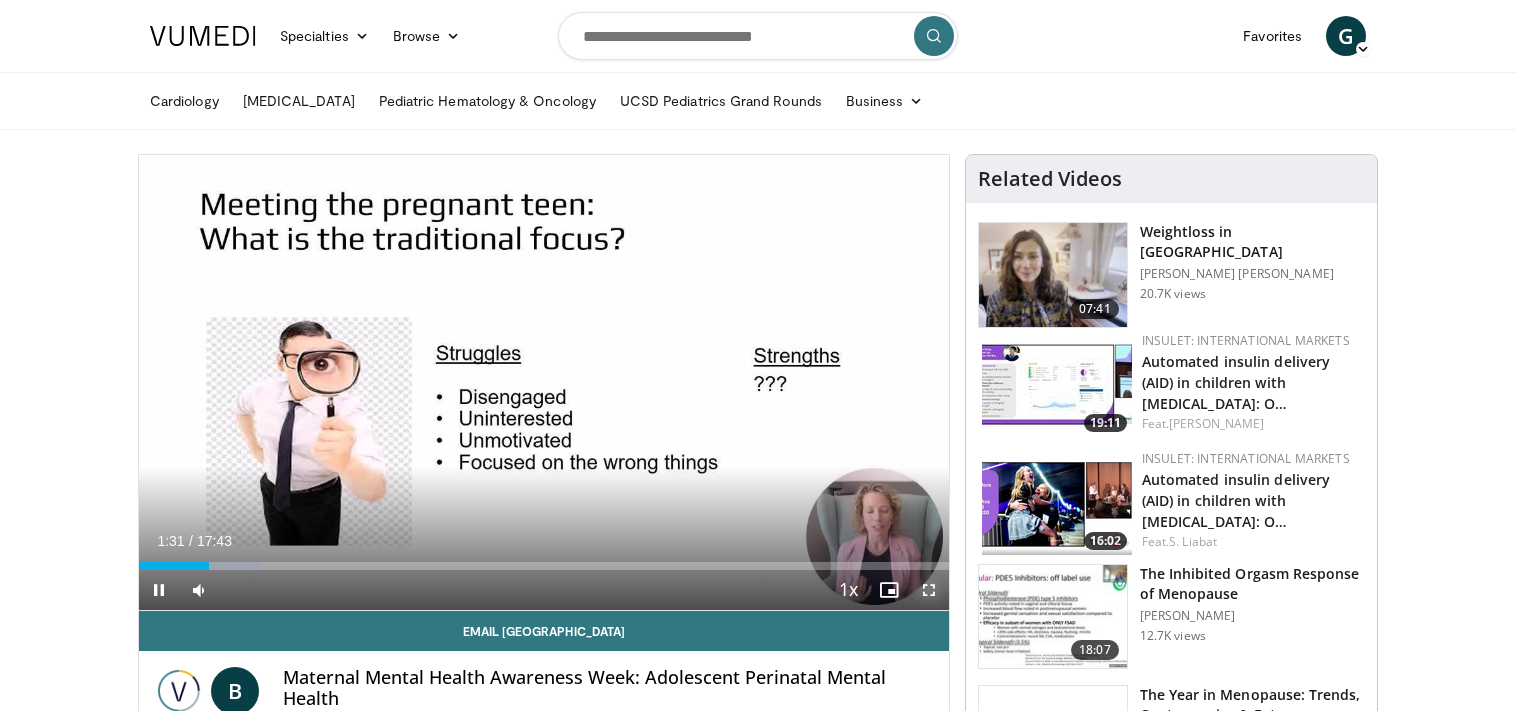 click at bounding box center (929, 590) 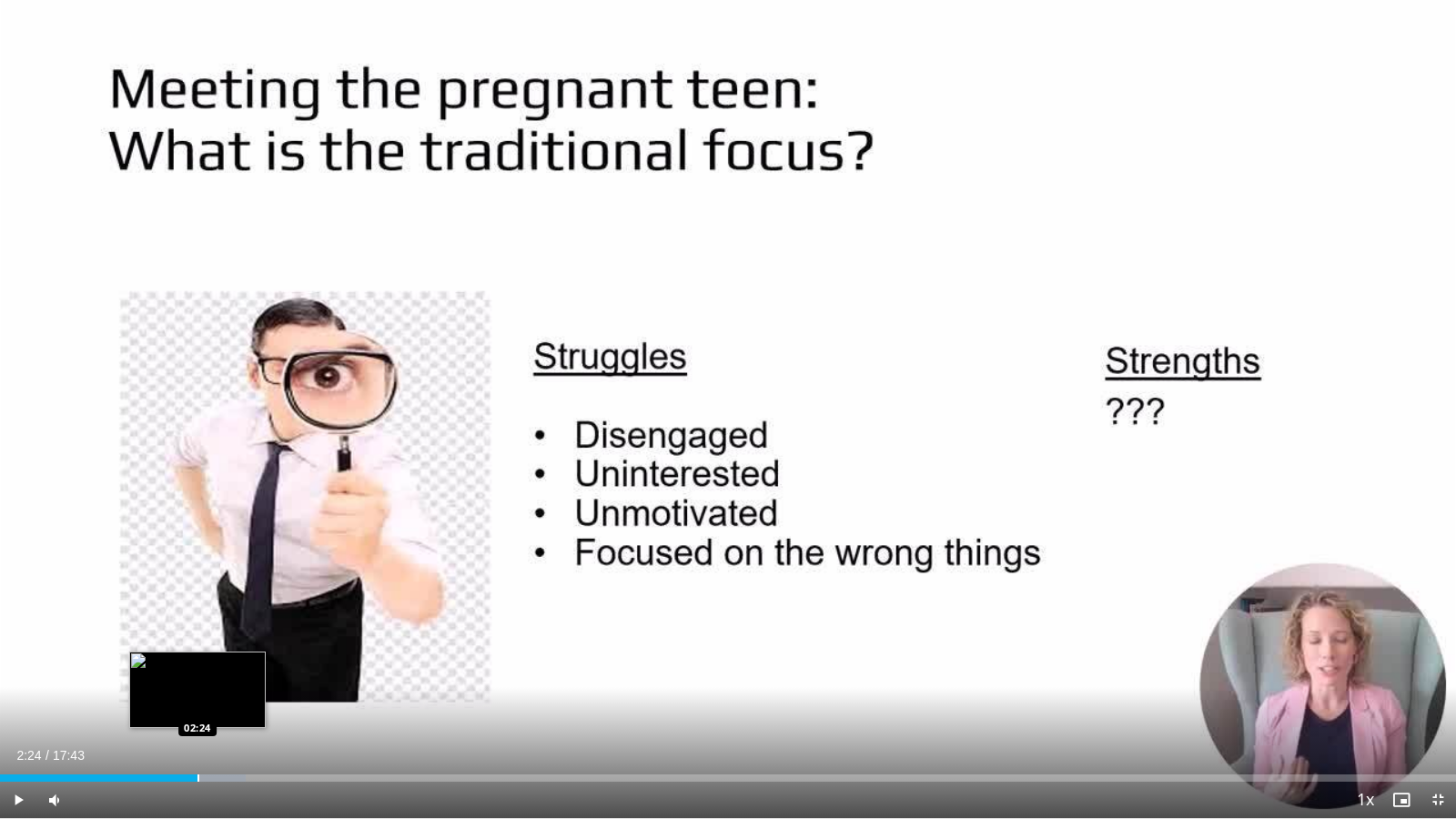 click on "Loaded :  16.90% 02:24 02:24" at bounding box center [728, 773] 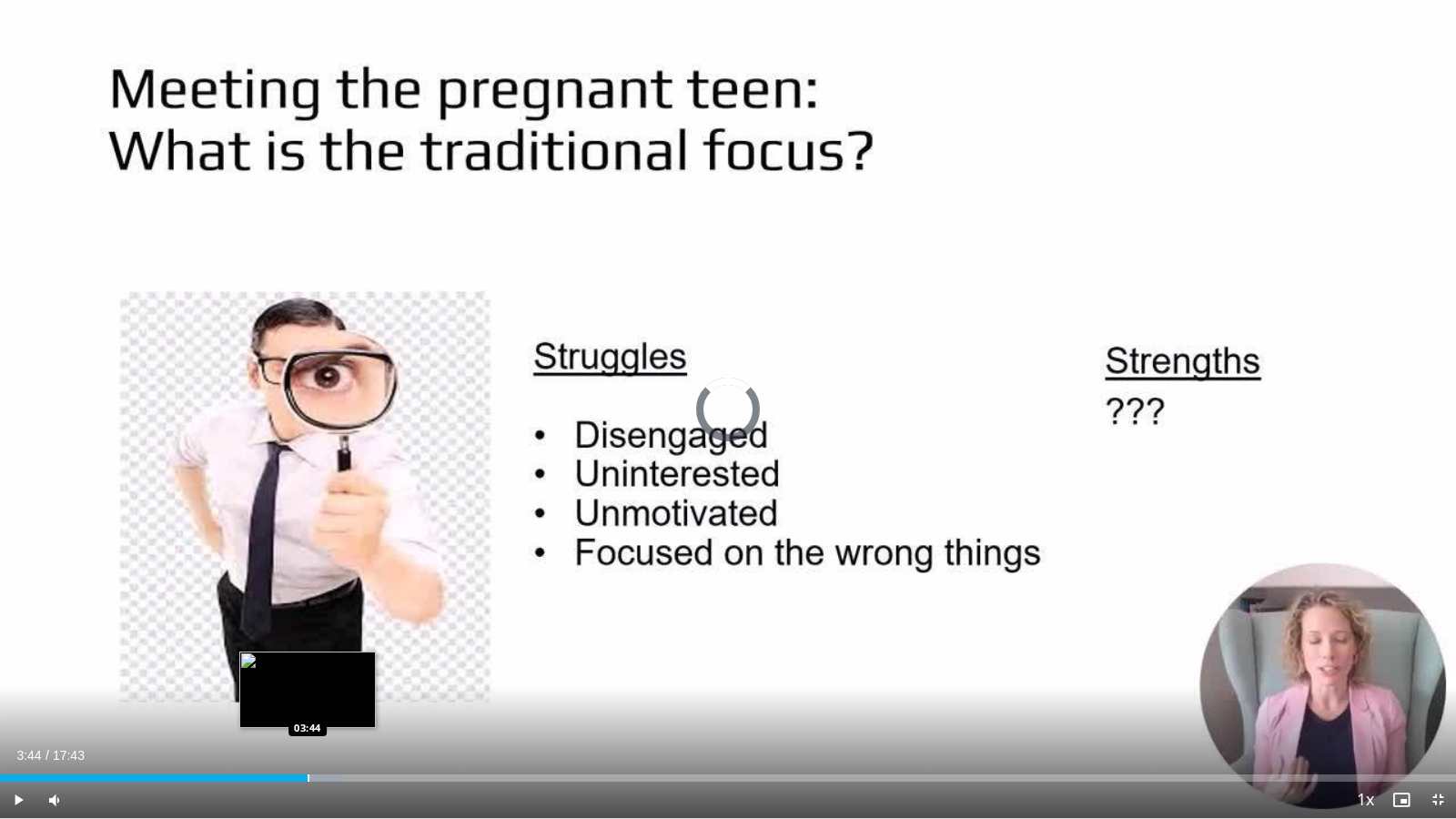 click at bounding box center (308, 778) 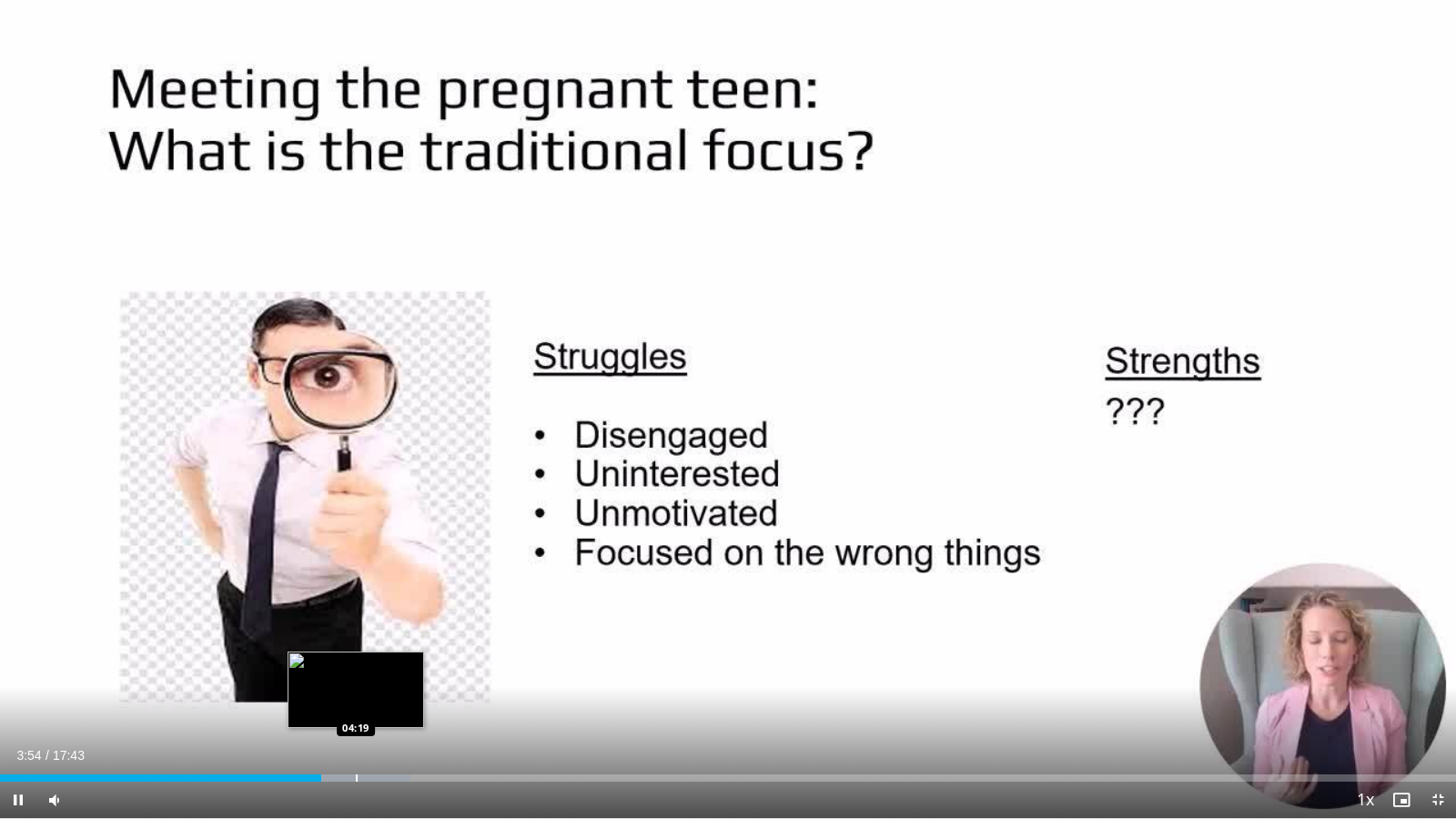 click on "Loaded :  28.17% 03:54 04:19" at bounding box center [728, 773] 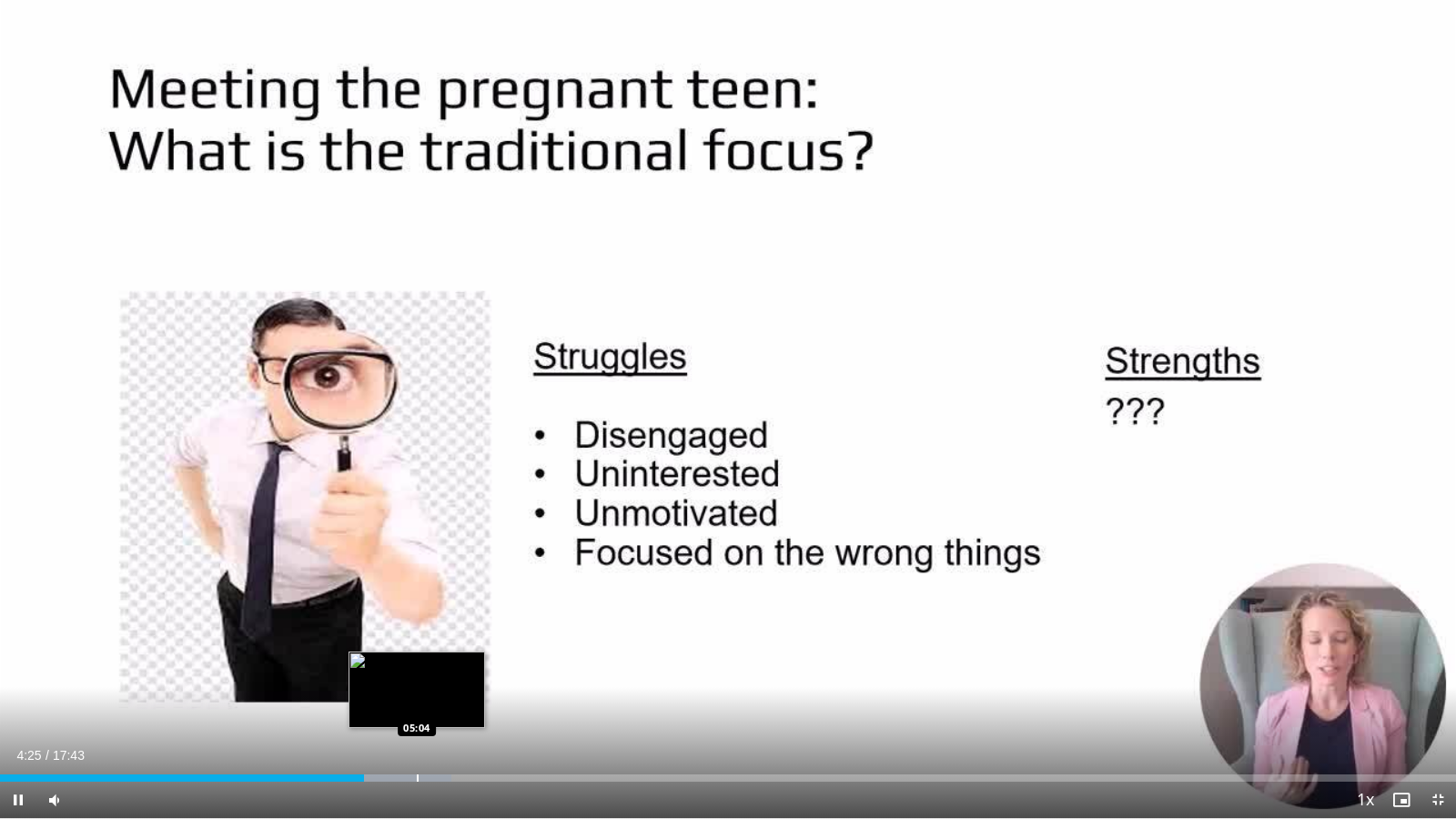 click on "Loaded :  30.99% 04:25 05:04" at bounding box center [728, 773] 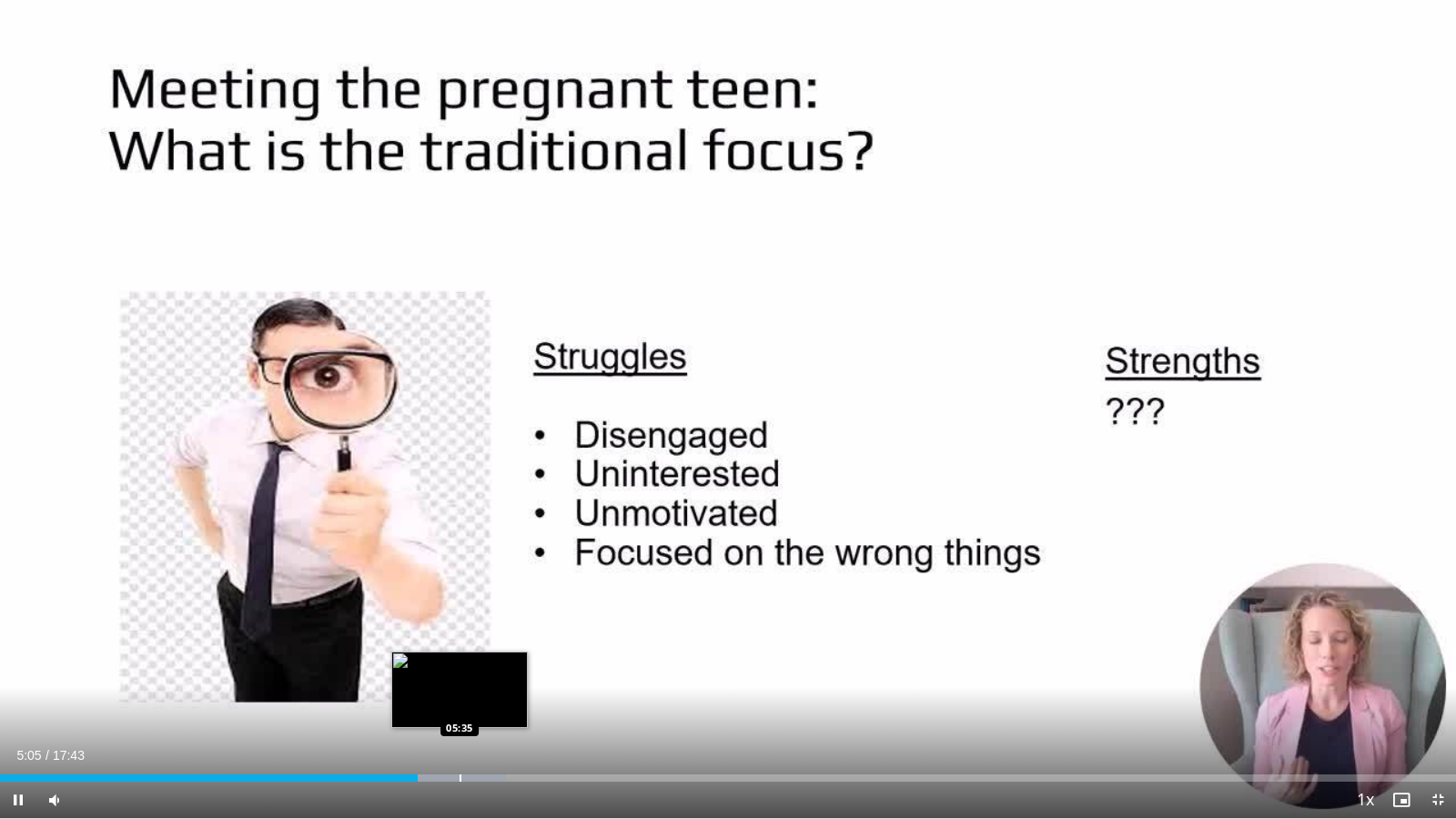 click on "Loaded :  34.75% 05:05 05:35" at bounding box center (728, 773) 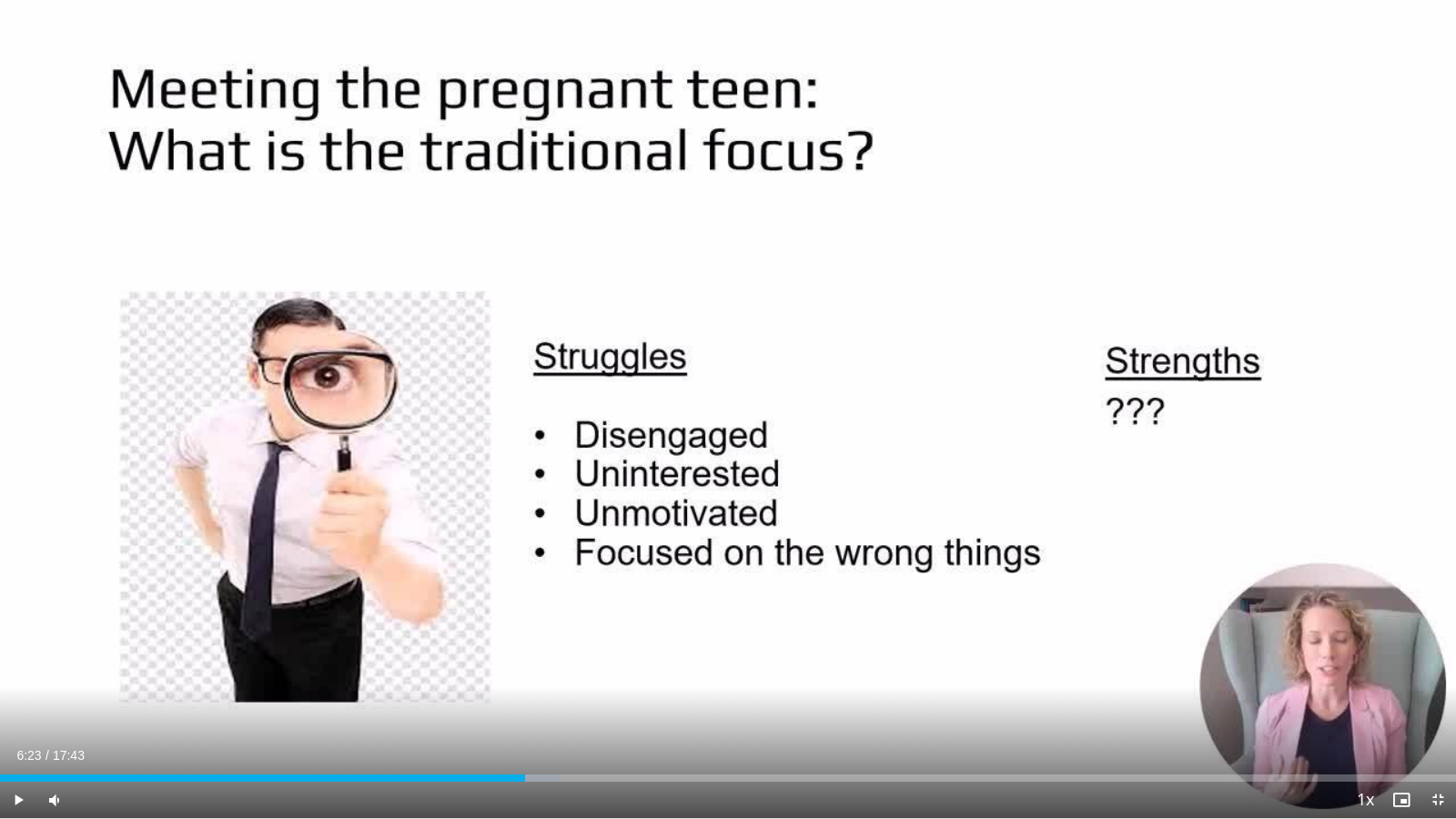 click on "Loaded :  38.50% 06:23 06:23" at bounding box center [728, 773] 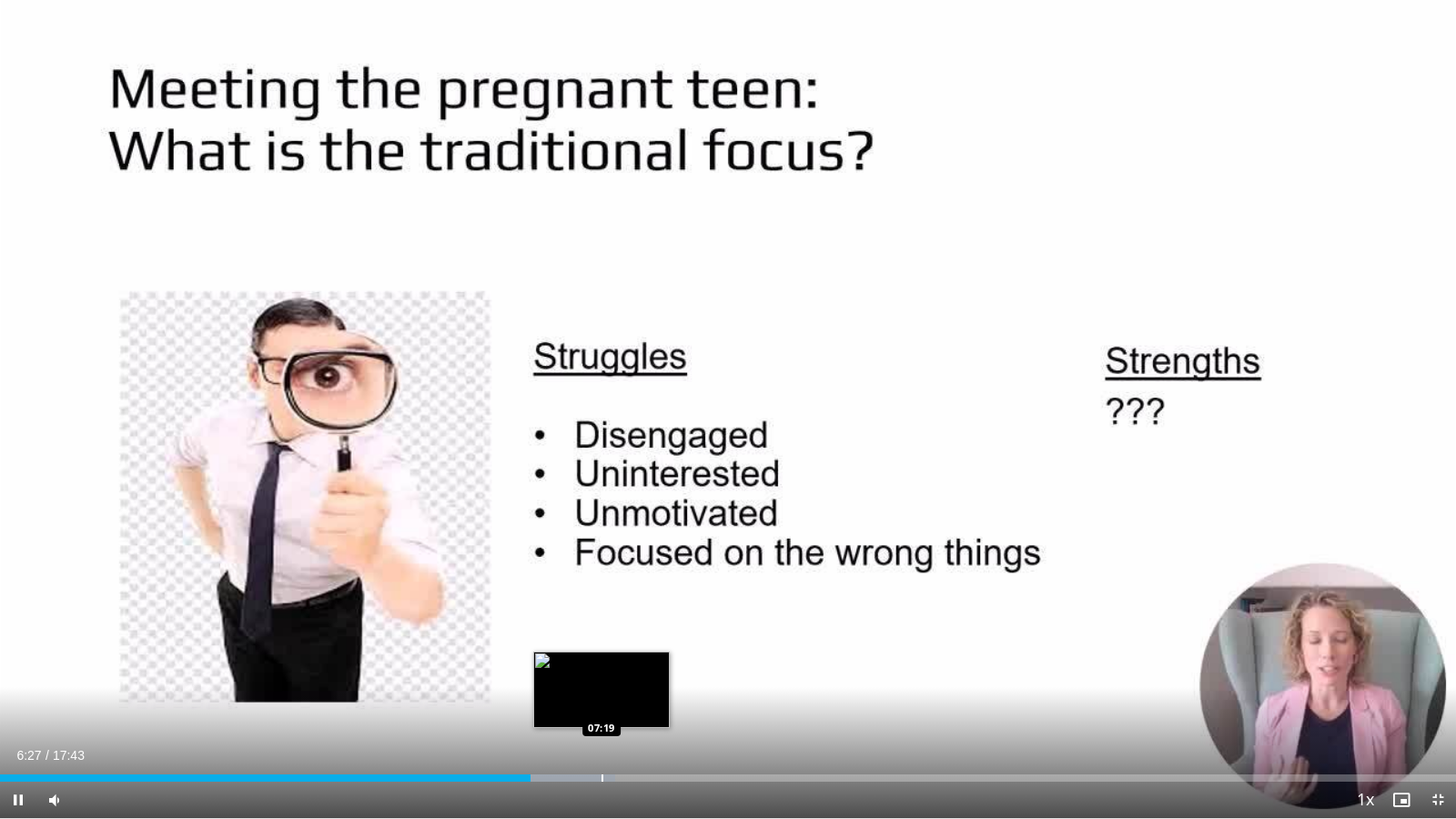 click on "Loaded :  42.26% 06:27 07:19" at bounding box center [728, 773] 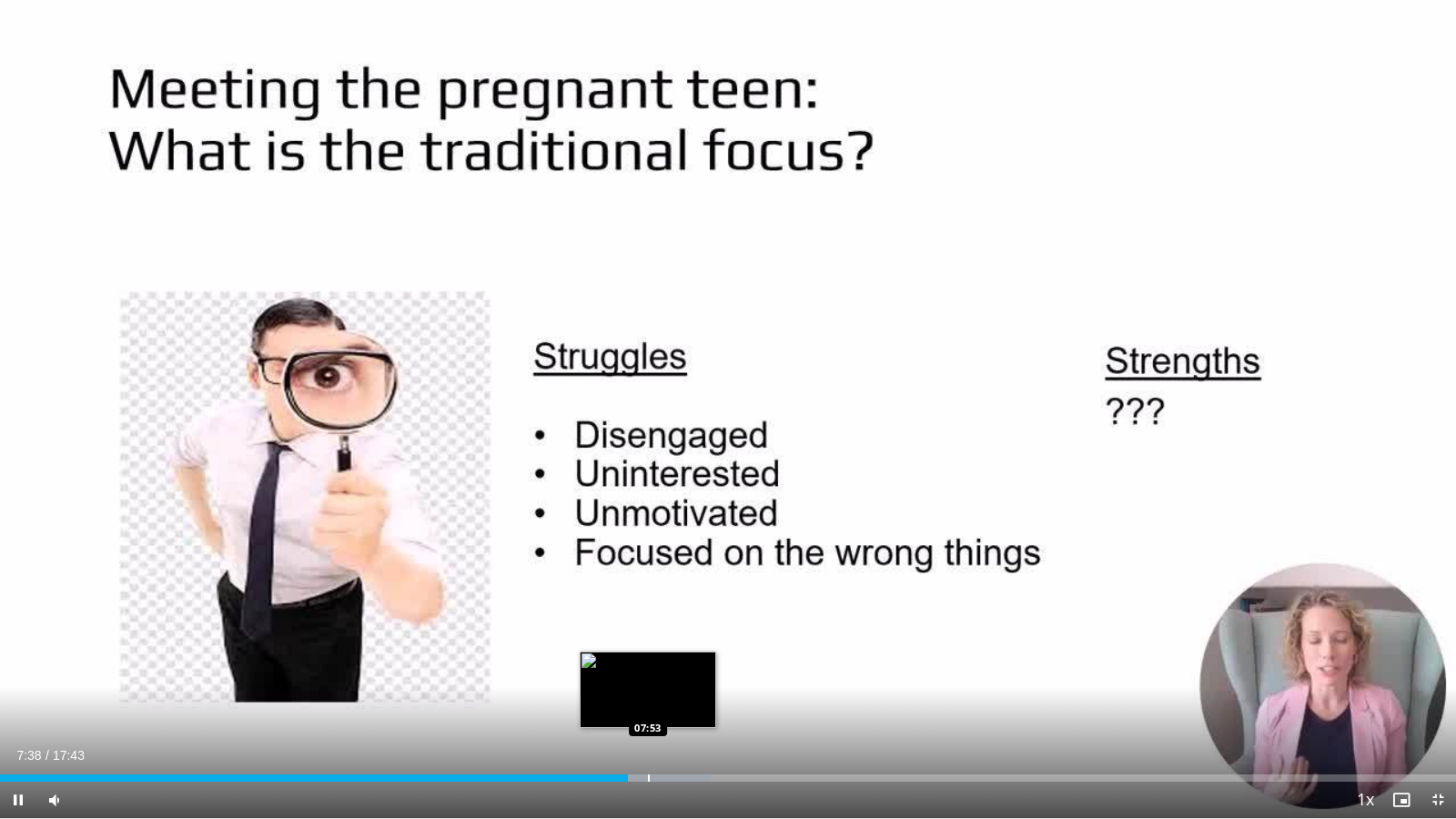 click on "Loaded :  48.83% 07:38 07:53" at bounding box center [728, 773] 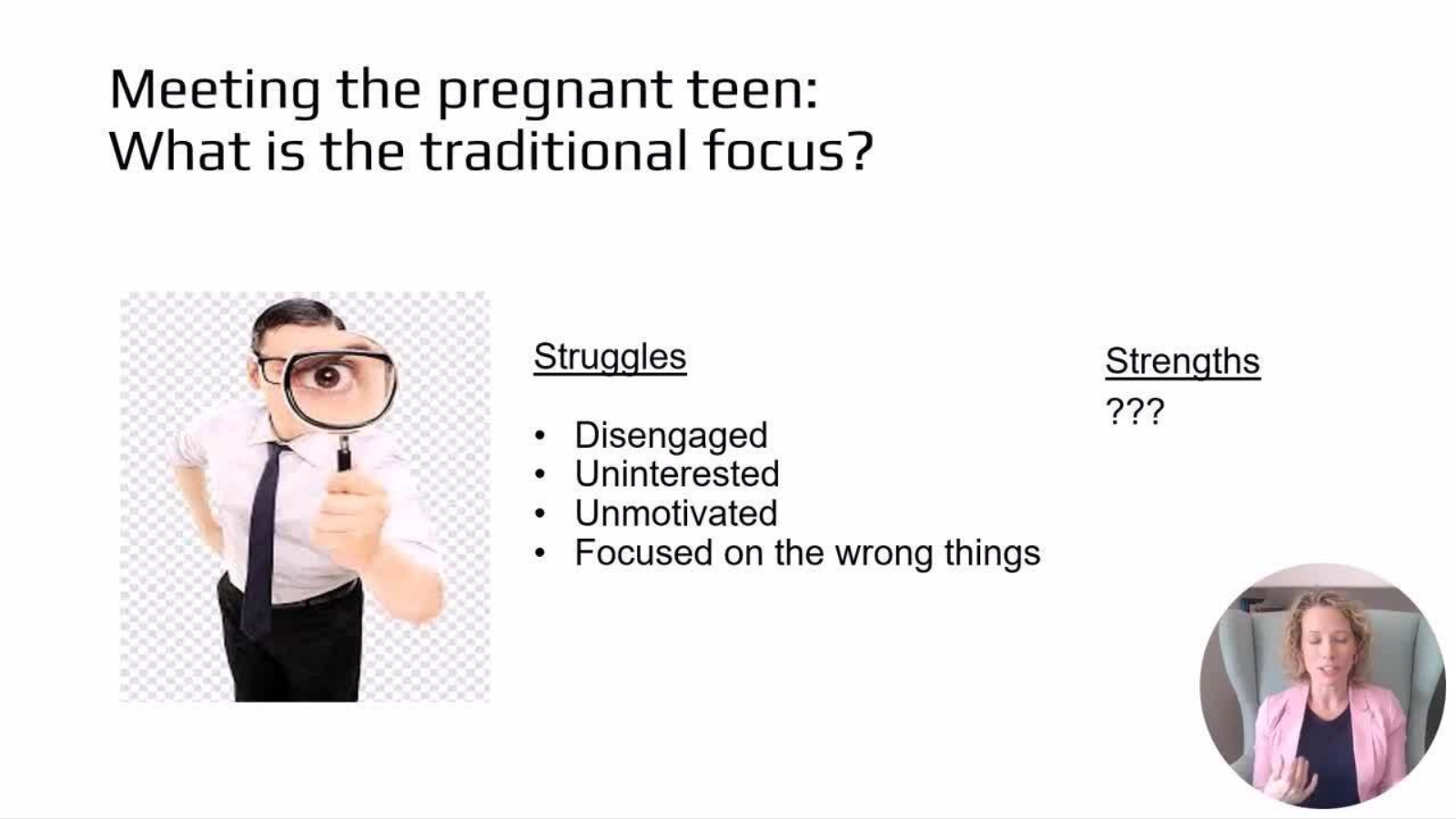 click on "10 seconds
Tap to unmute" at bounding box center [728, 409] 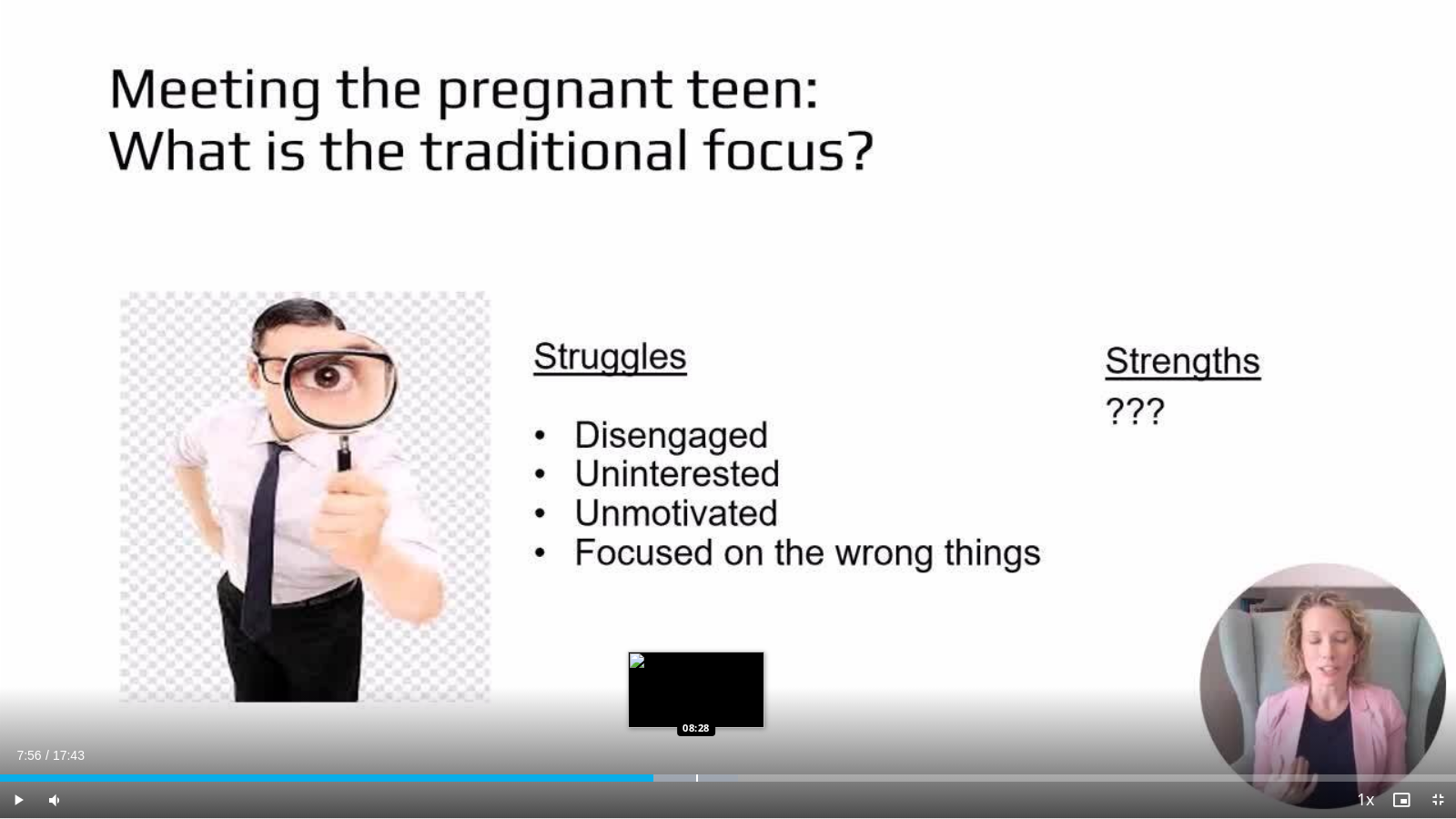 click on "Loaded :  50.71% 07:56 08:28" at bounding box center [728, 773] 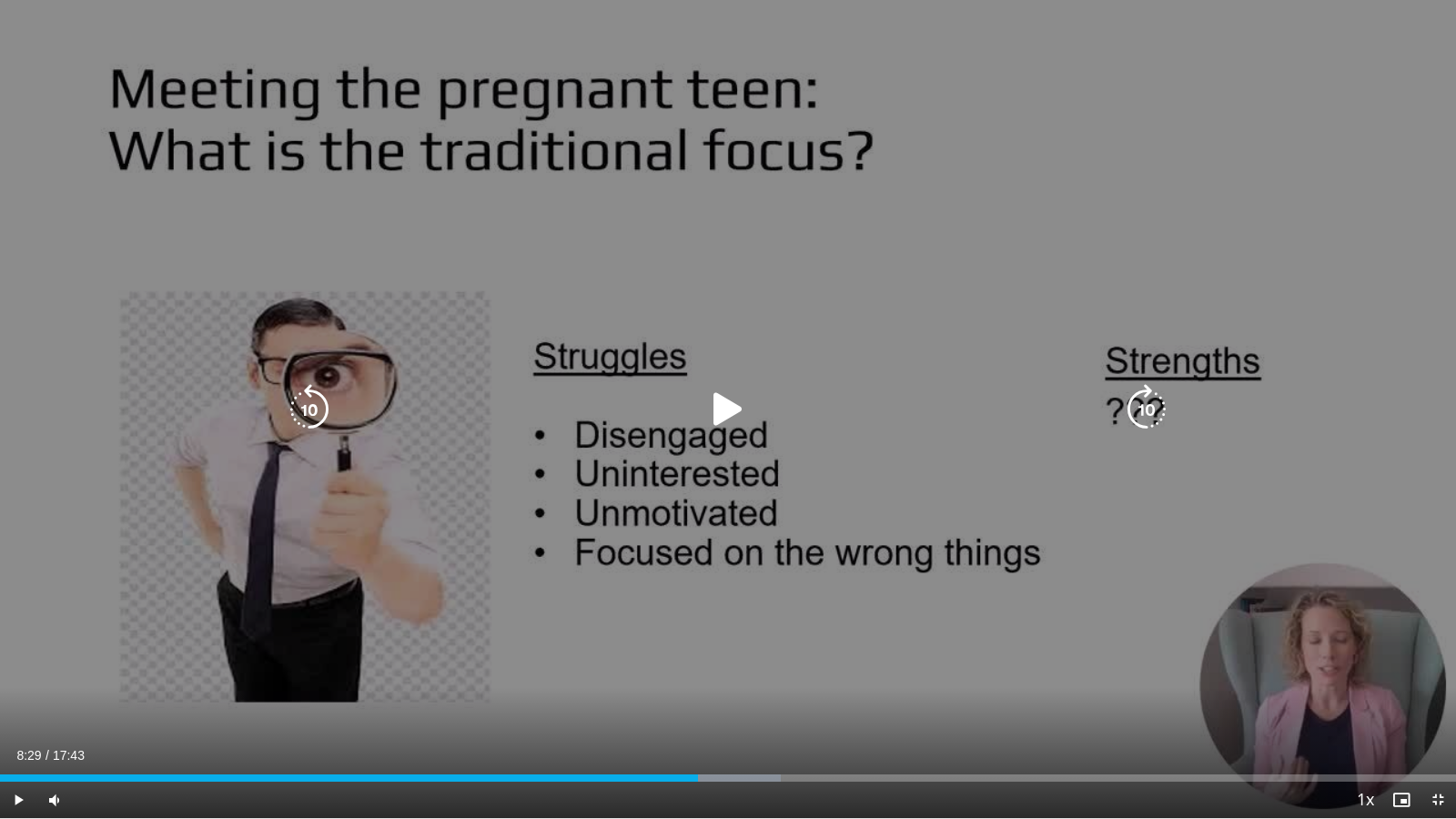 click at bounding box center [728, 410] 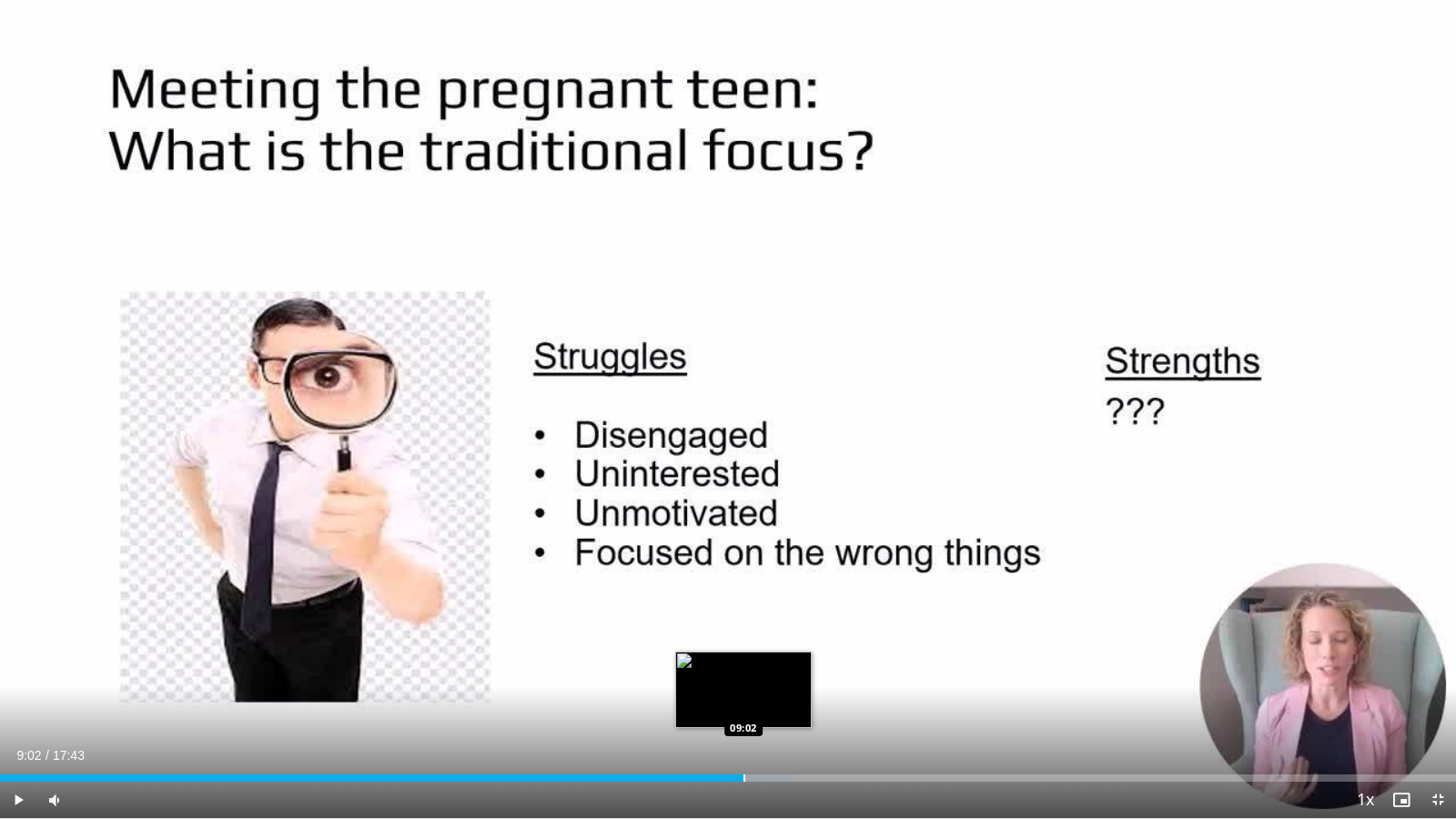 click on "Loaded :  54.47% 09:02 09:02" at bounding box center (728, 773) 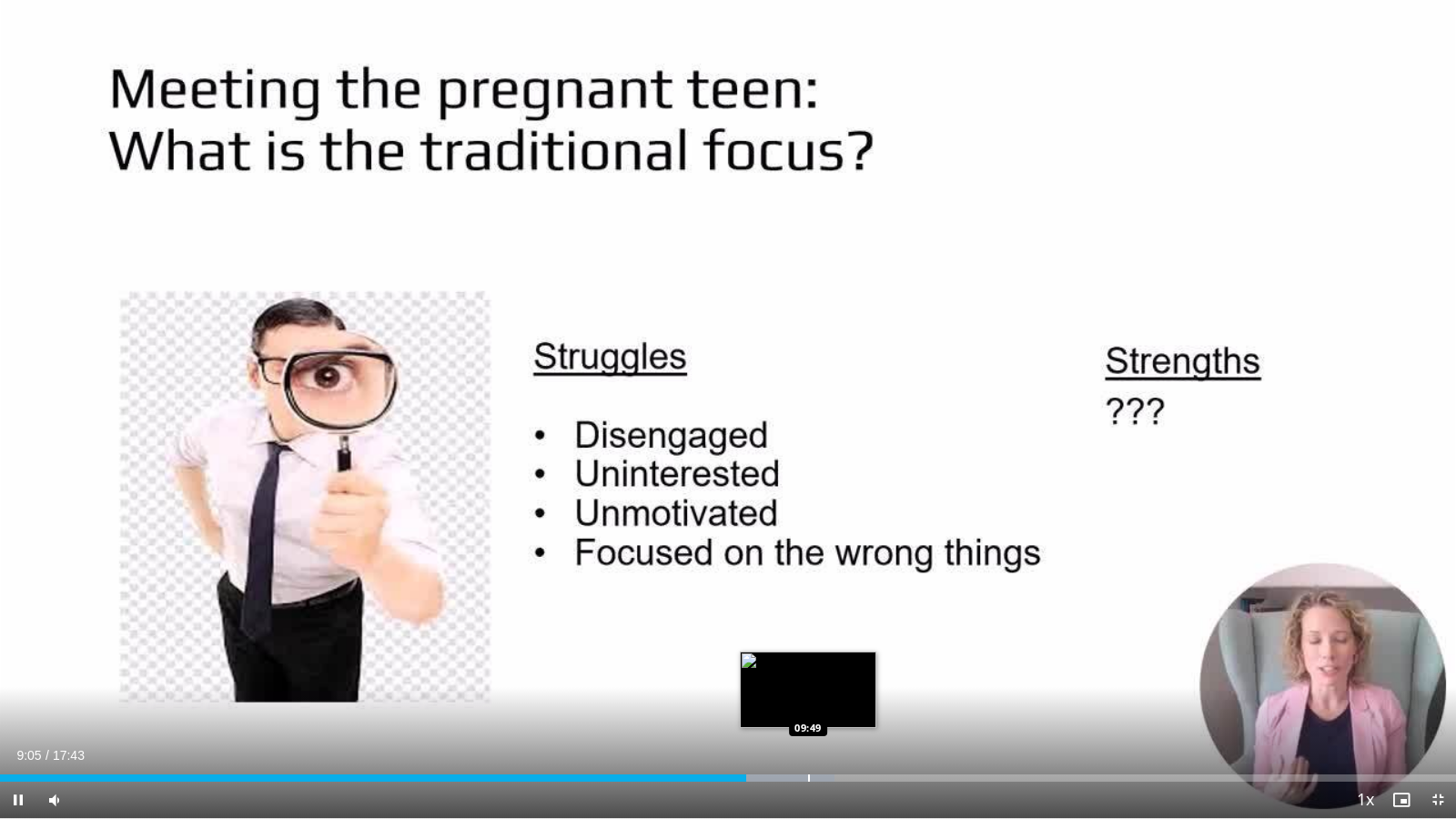 click on "Loaded :  57.29% 09:05 09:49" at bounding box center [728, 773] 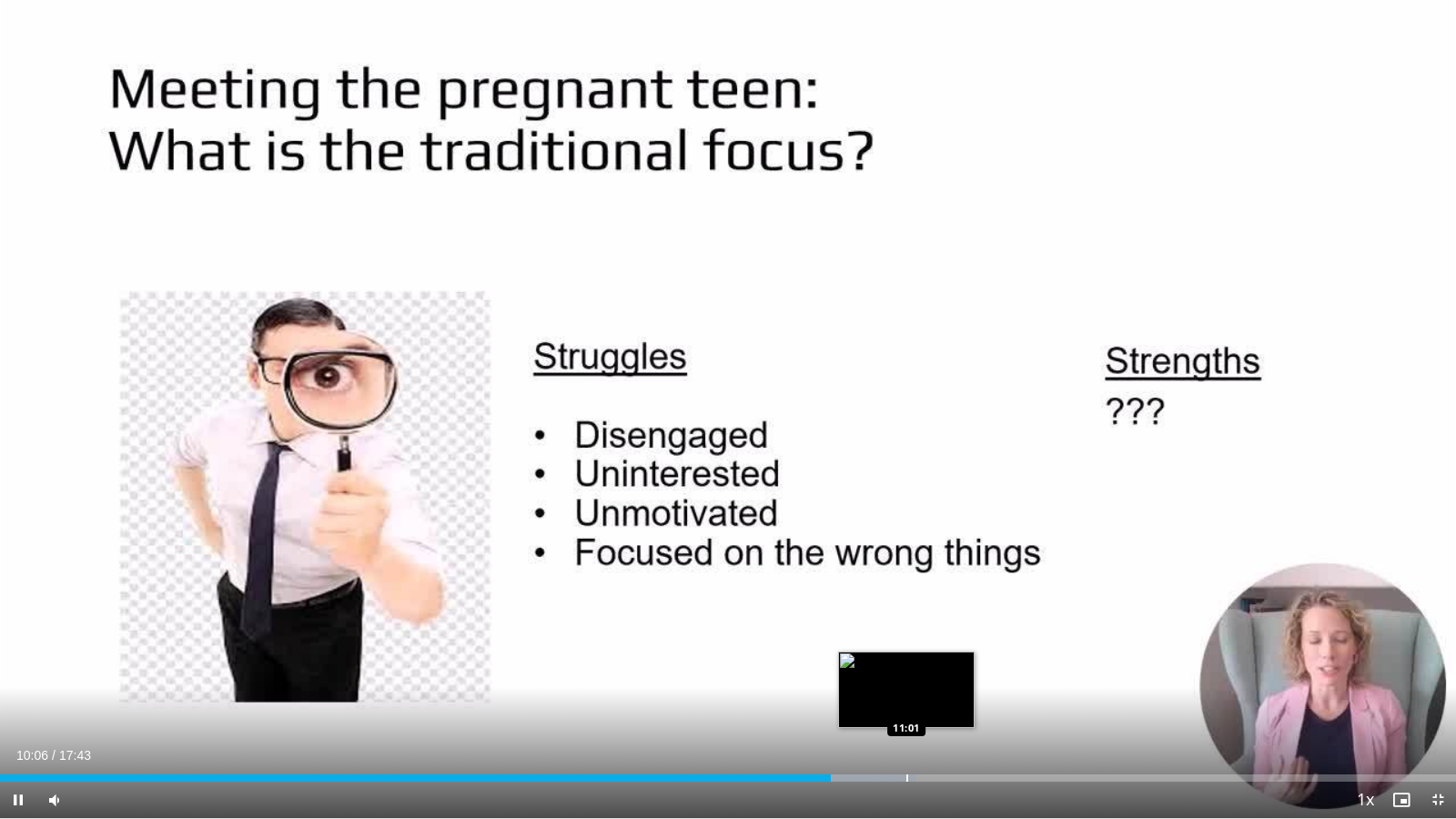 click on "Loaded :  62.92% 10:06 11:01" at bounding box center [728, 773] 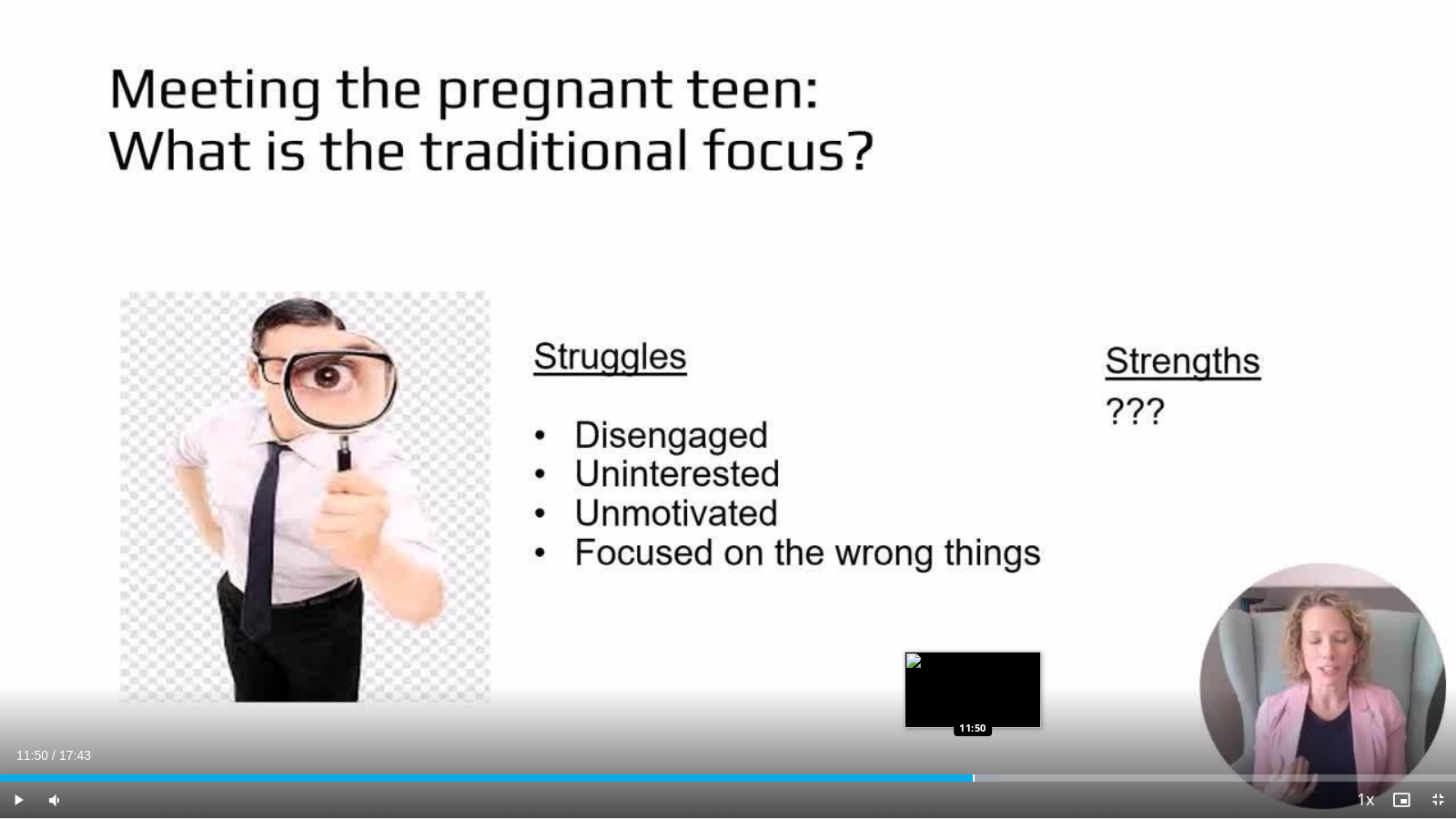 click on "Loaded :  68.56% 11:50 11:50" at bounding box center (728, 773) 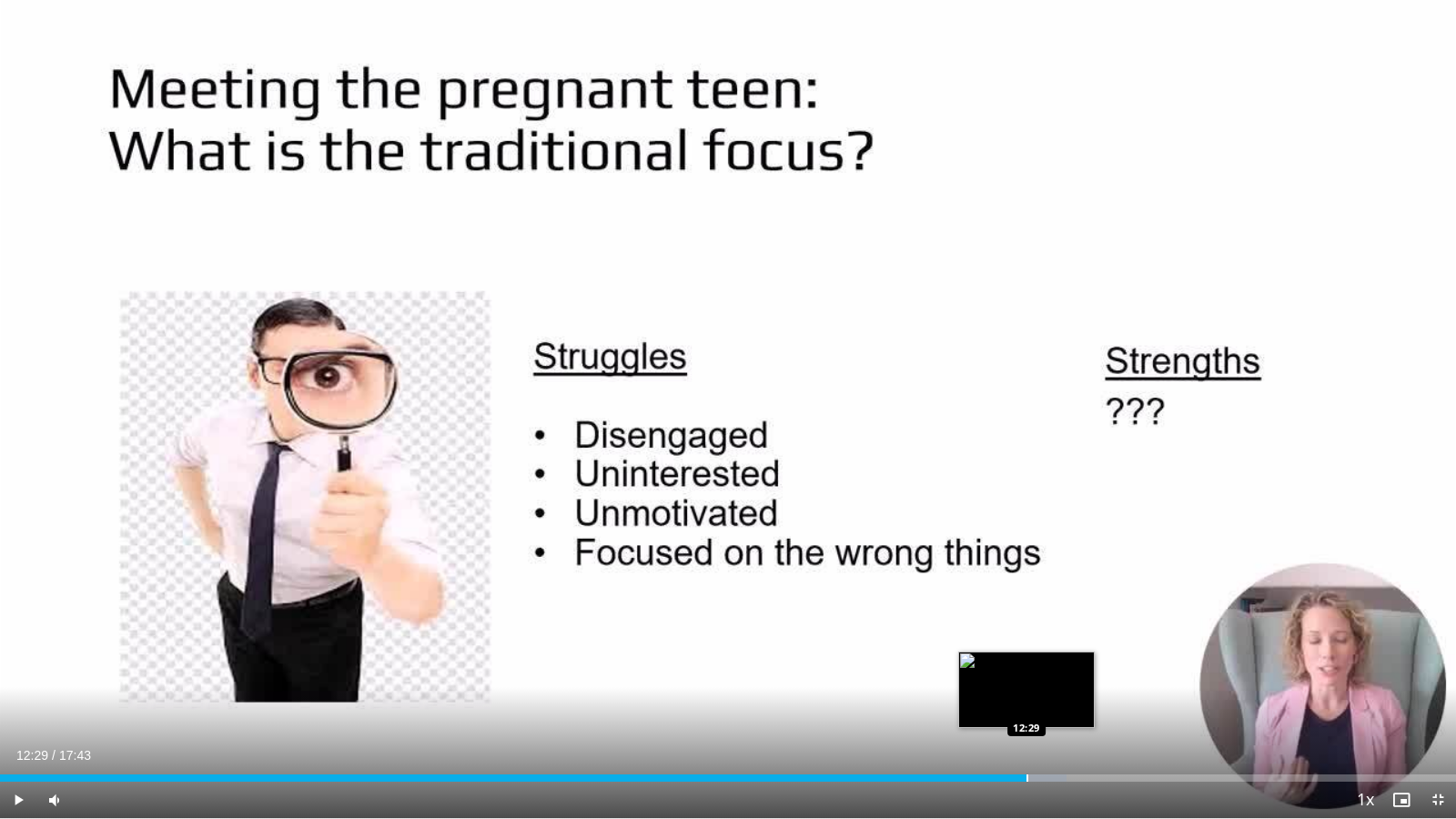 click on "Loaded :  73.26% 12:29 12:29" at bounding box center [728, 773] 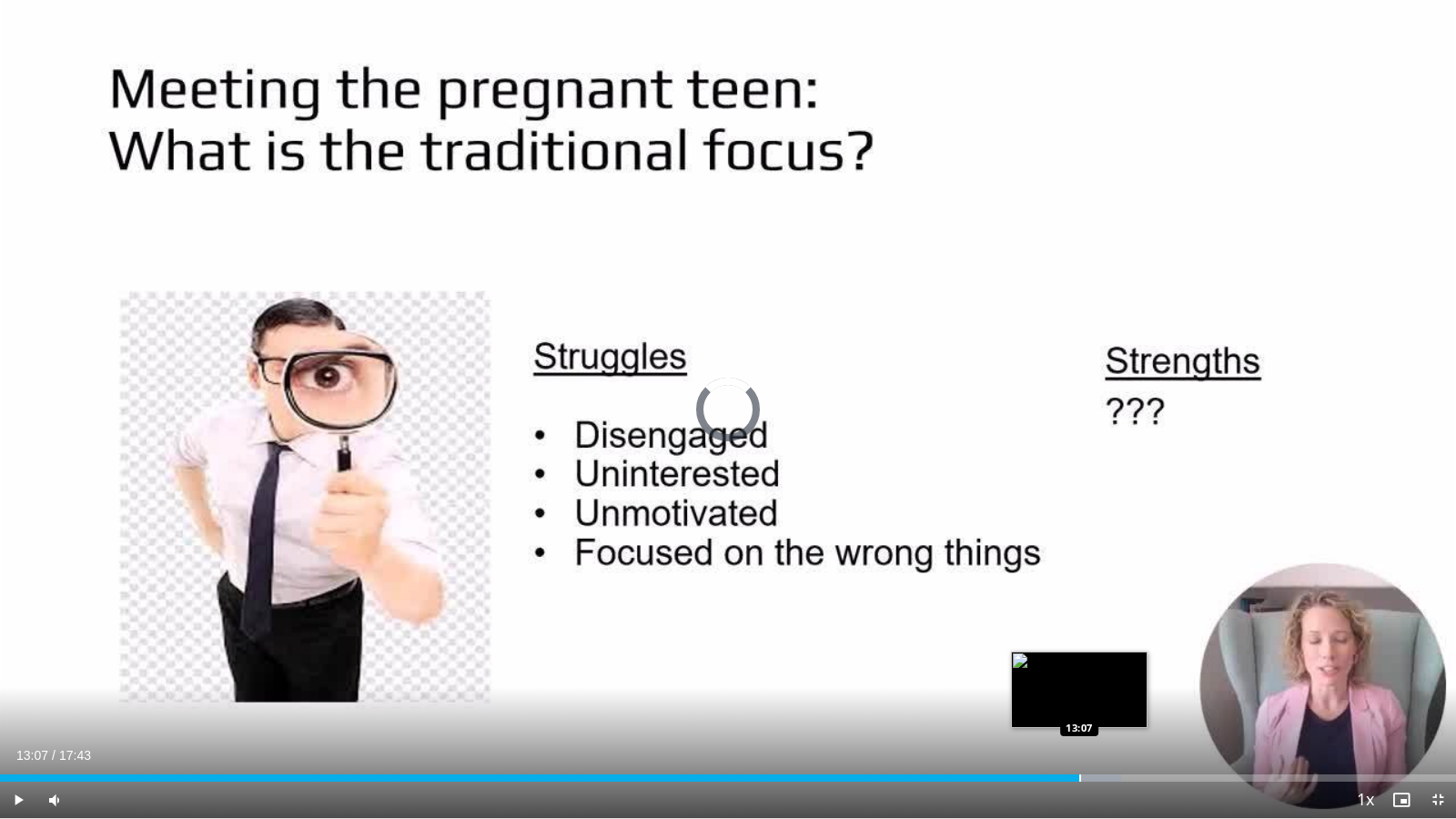 click on "Loaded :  77.01% 13:07 13:07" at bounding box center [728, 773] 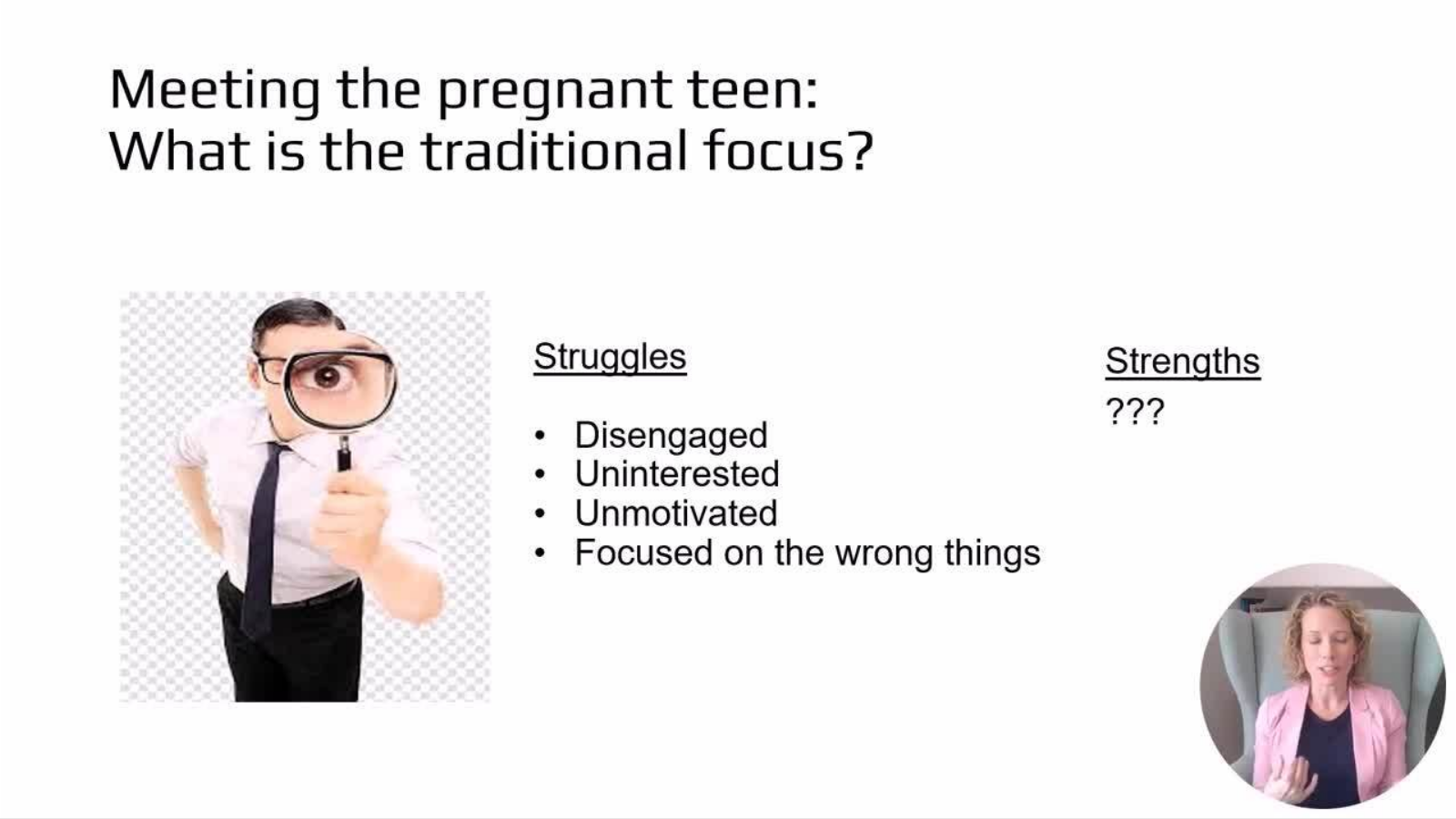 click on "**********" at bounding box center (728, 410) 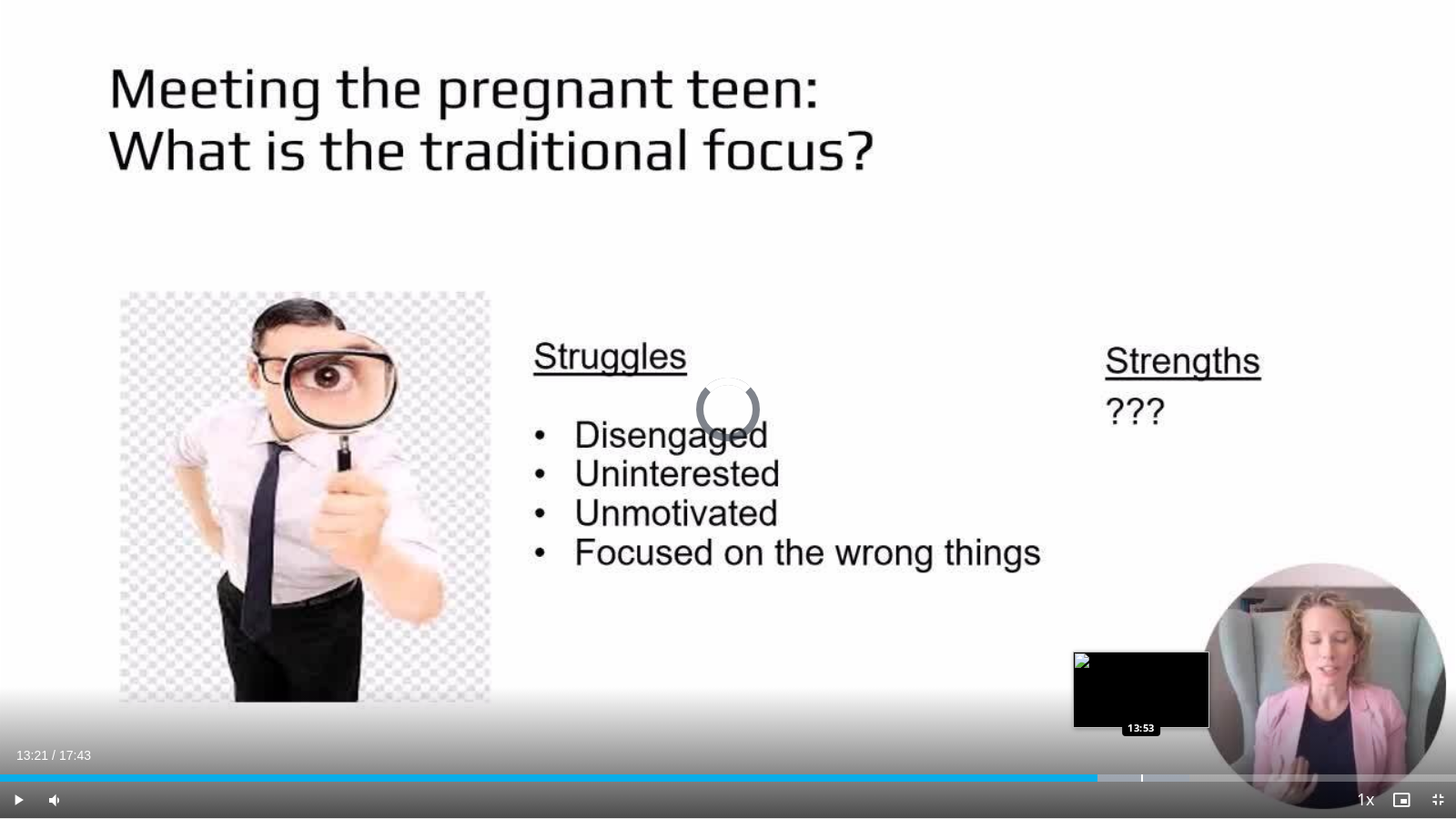 click on "Loaded :  81.71% 13:21 13:53" at bounding box center (728, 773) 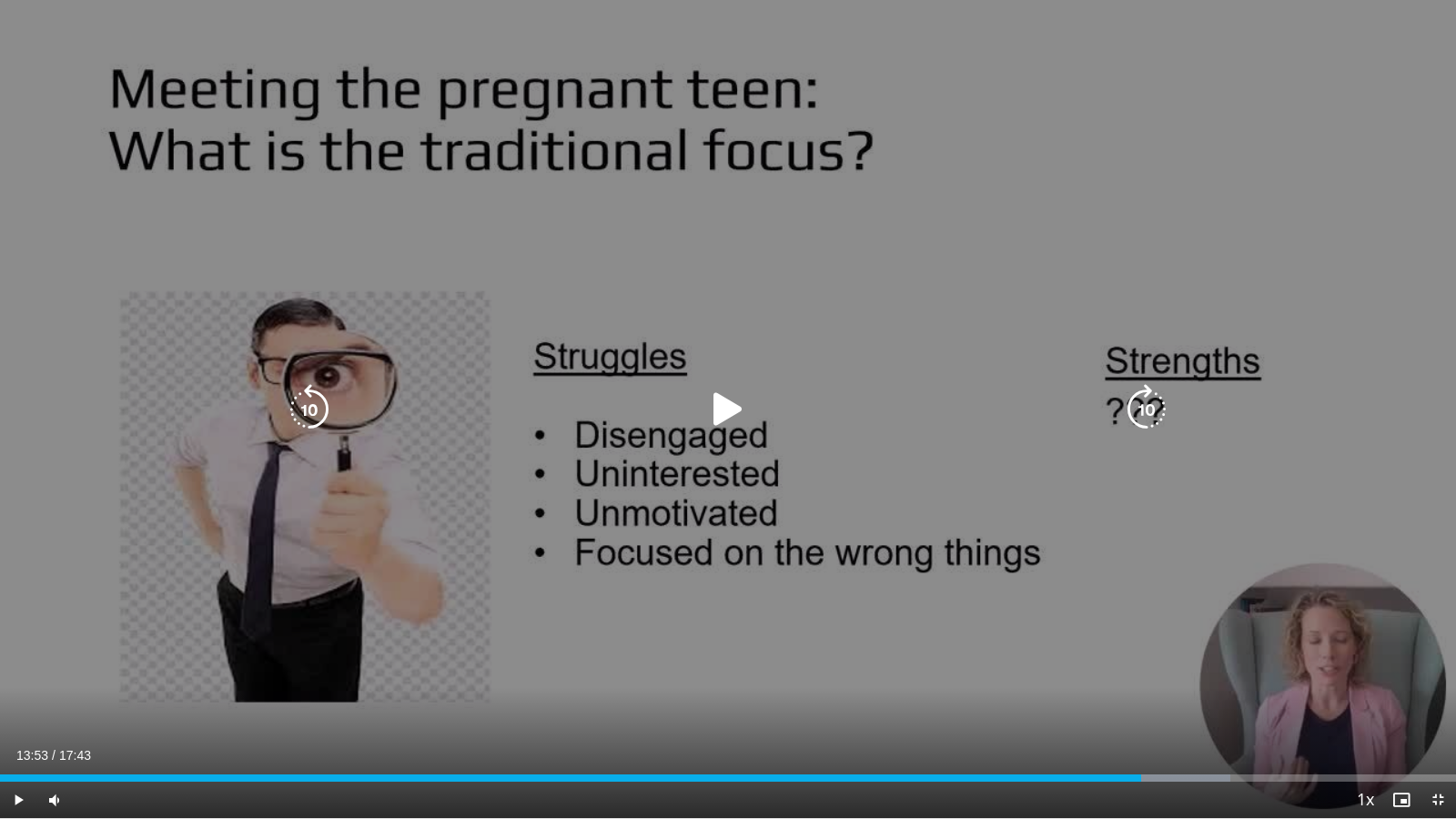 click at bounding box center (728, 410) 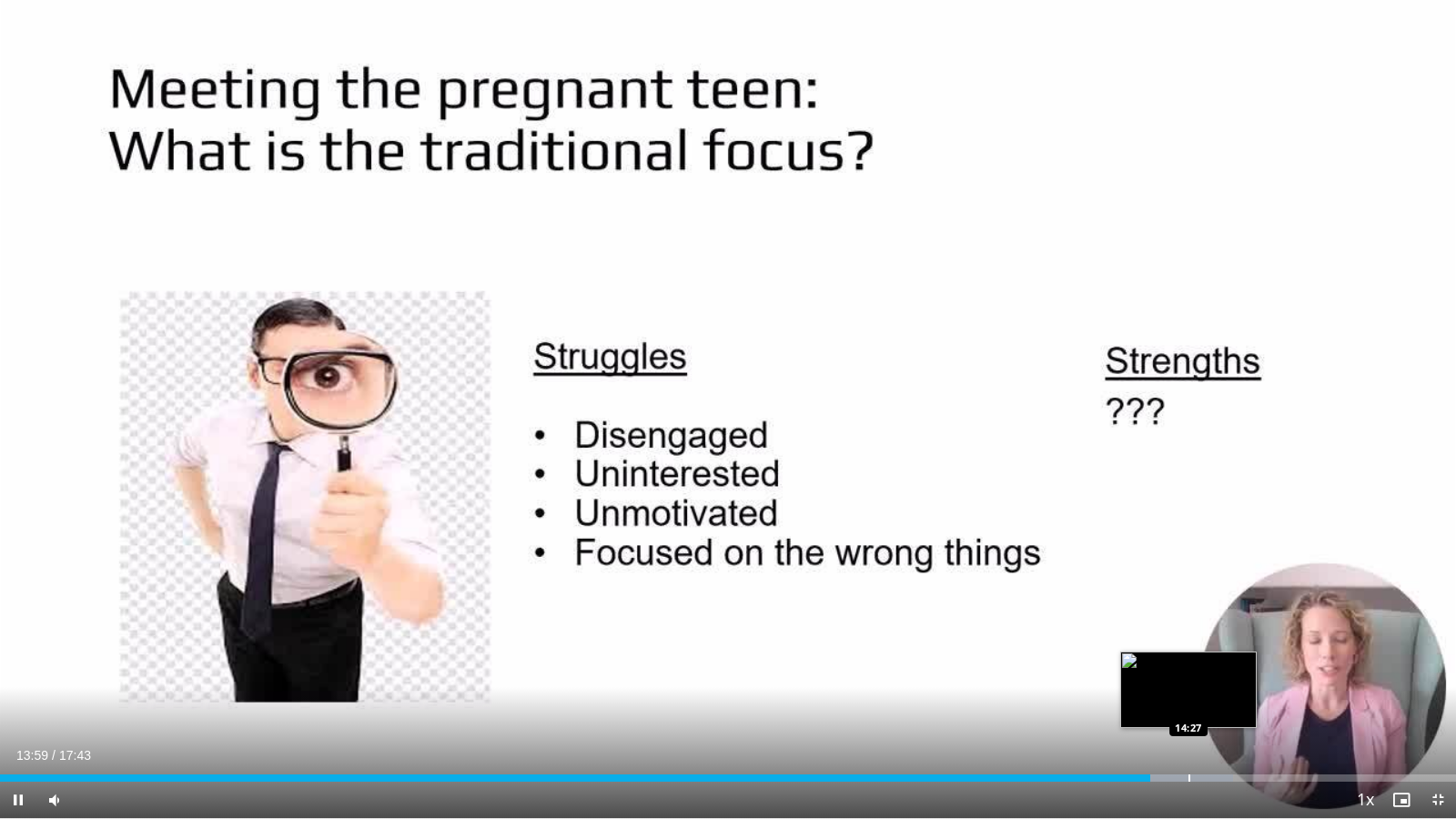 click on "Loaded :  84.66% 13:59 14:27" at bounding box center (728, 773) 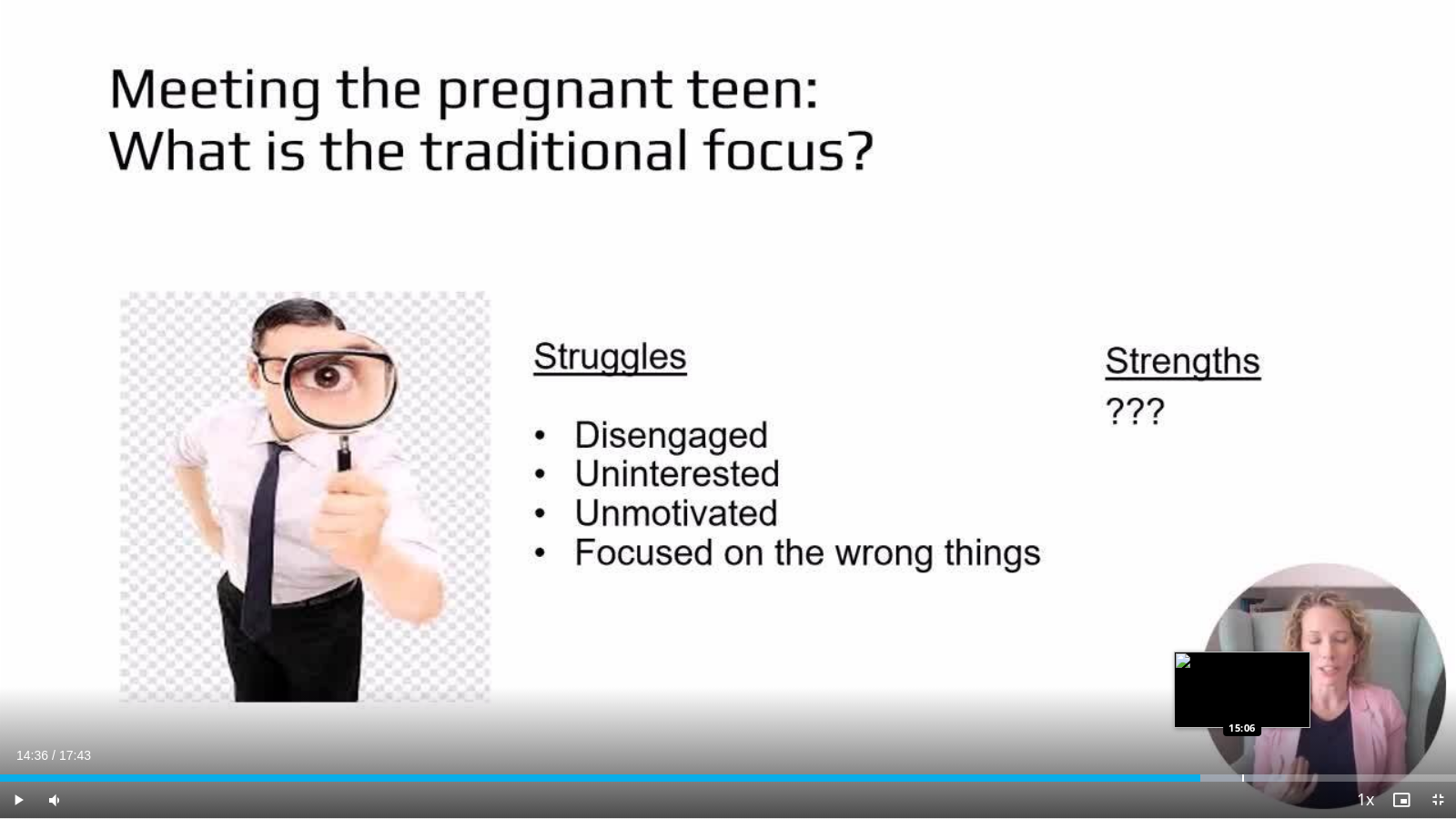 click on "Loaded :  88.28% 14:36 15:06" at bounding box center [728, 773] 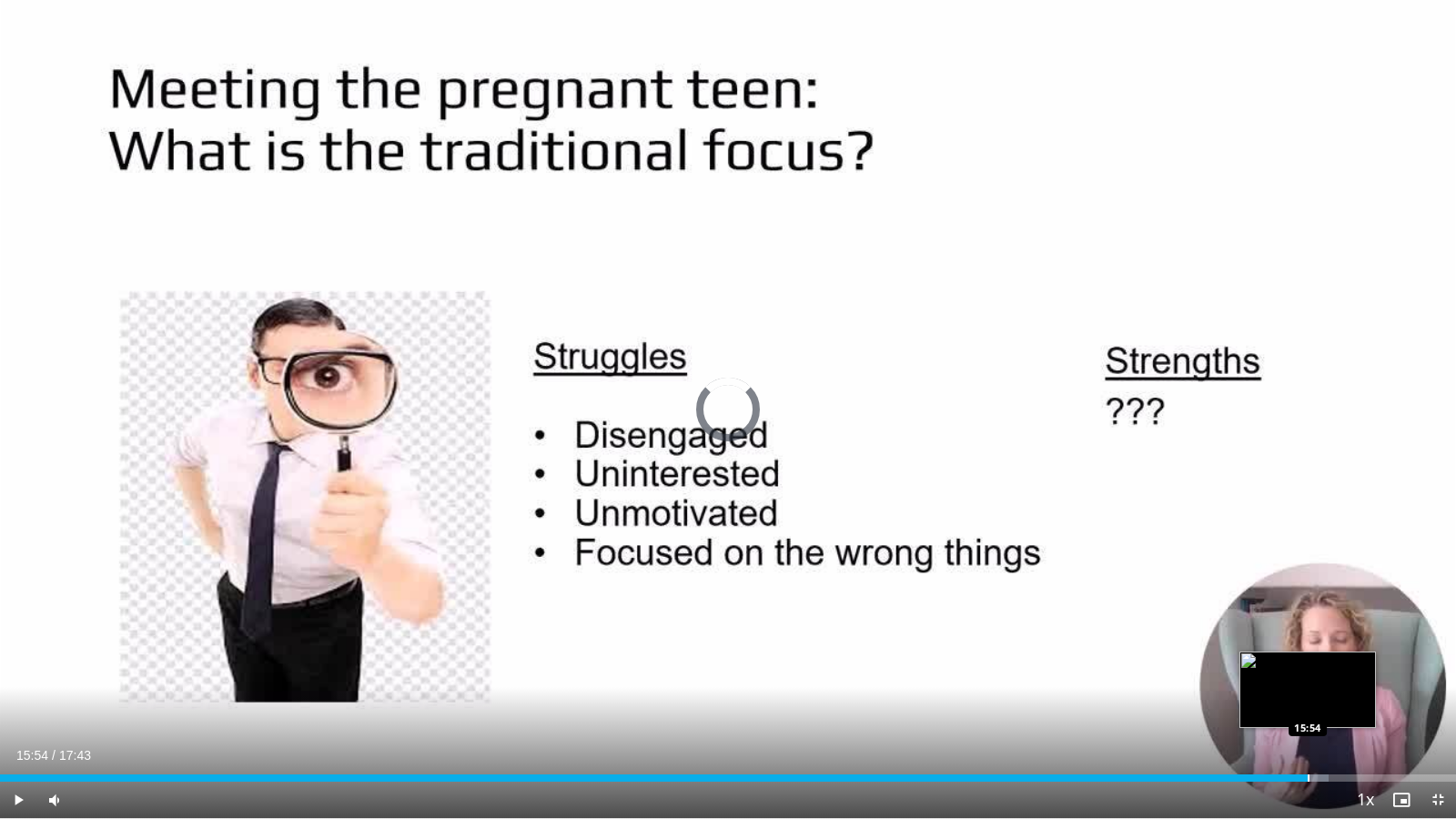 click on "Loaded :  91.25% 15:54 15:54" at bounding box center [728, 773] 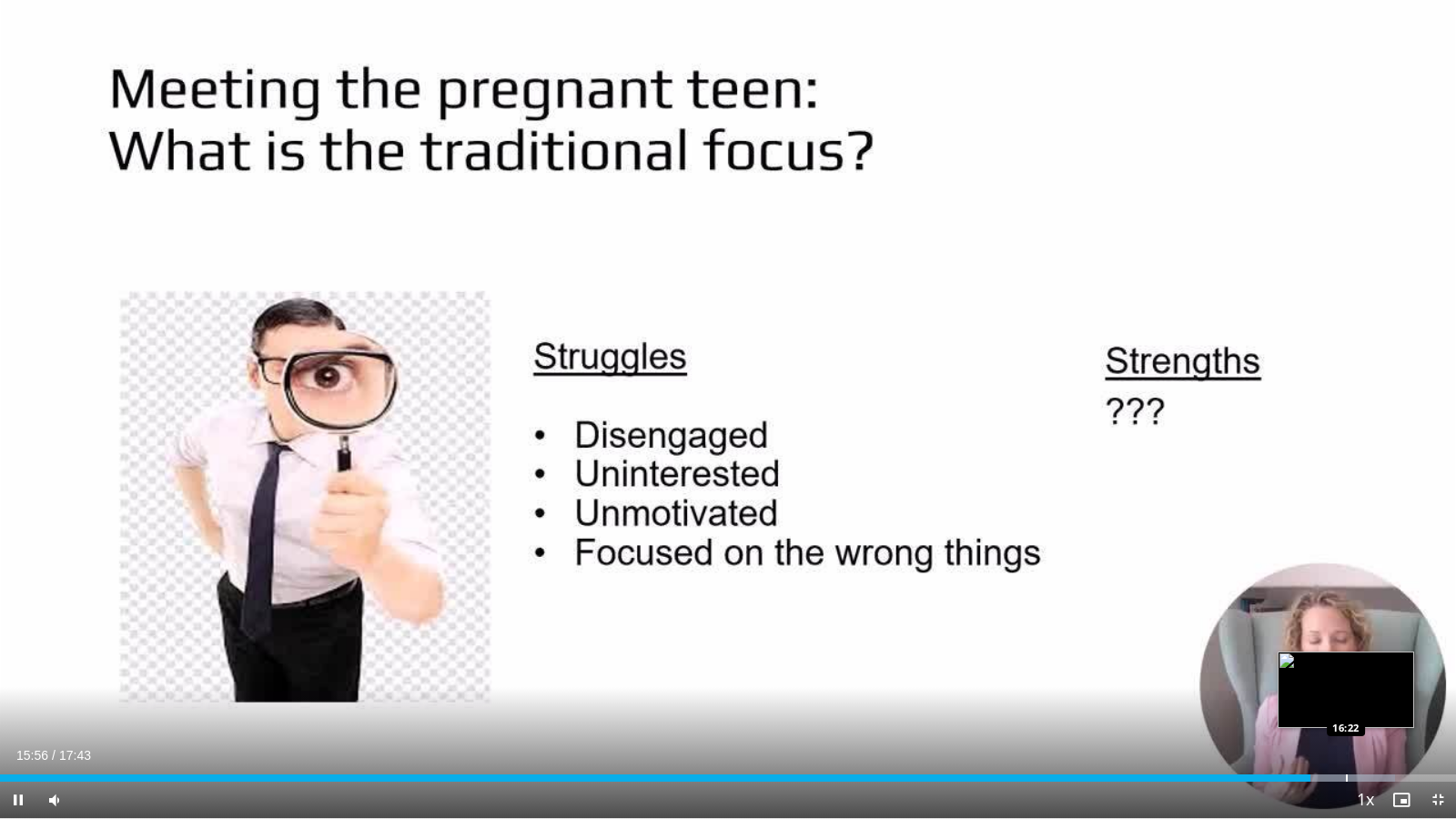 click on "Loaded :  95.80% 15:56 16:22" at bounding box center (728, 773) 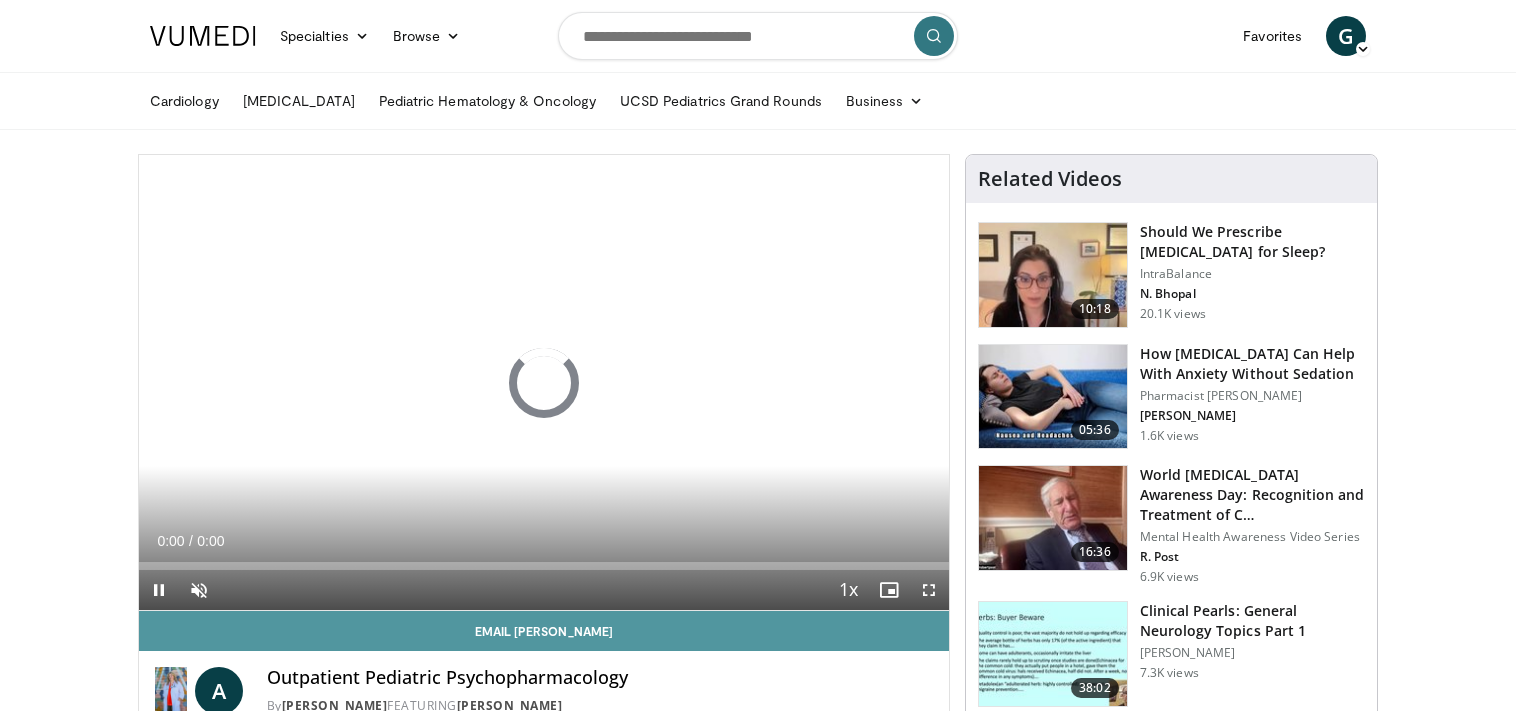 scroll, scrollTop: 0, scrollLeft: 0, axis: both 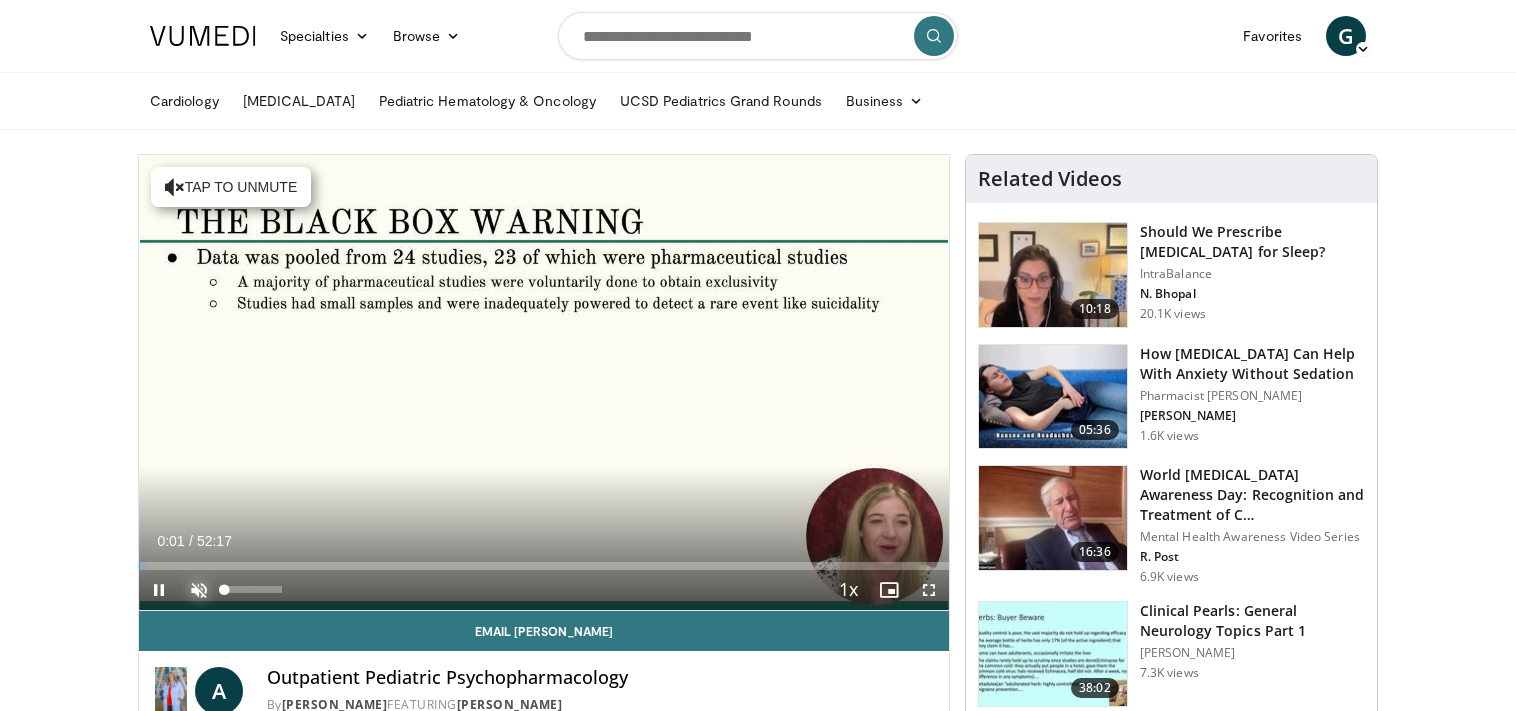 click at bounding box center [199, 590] 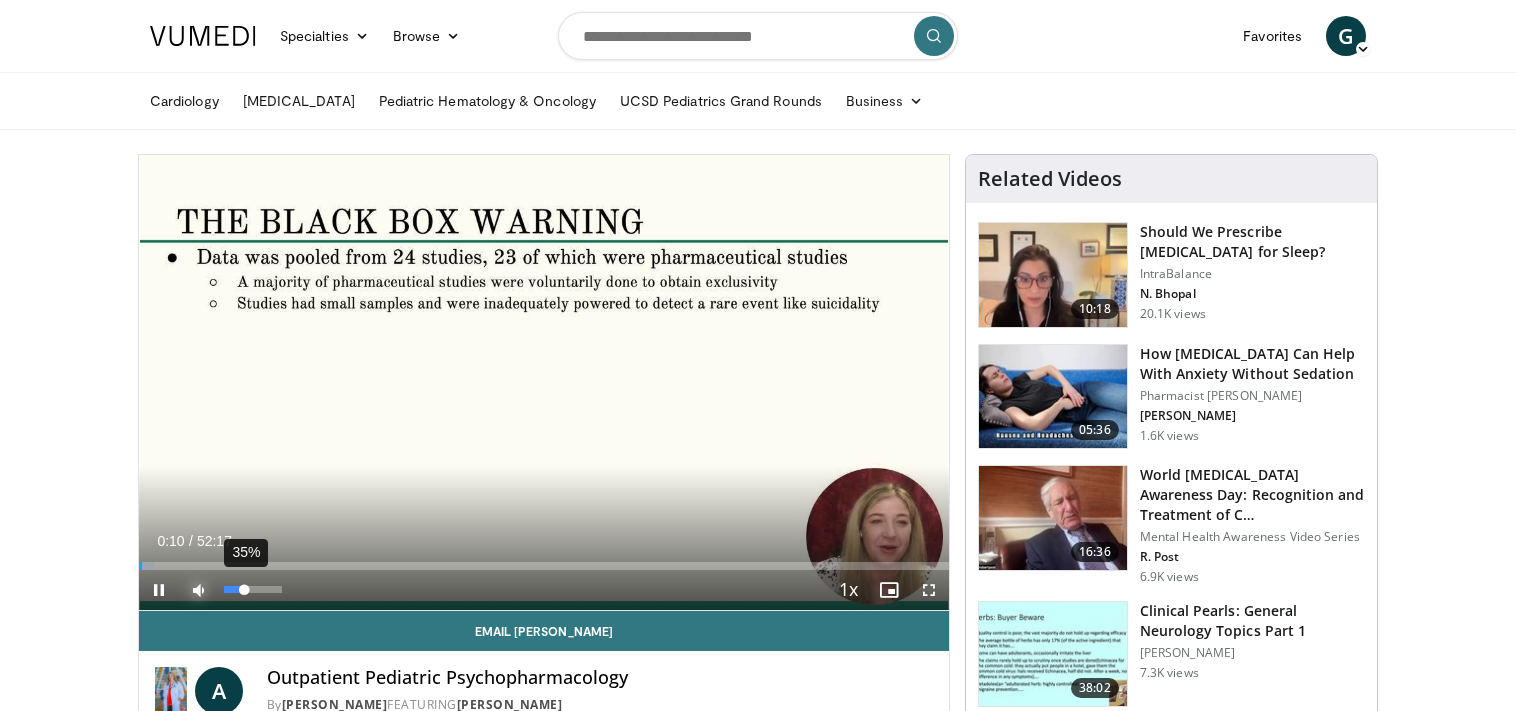 click at bounding box center [234, 589] 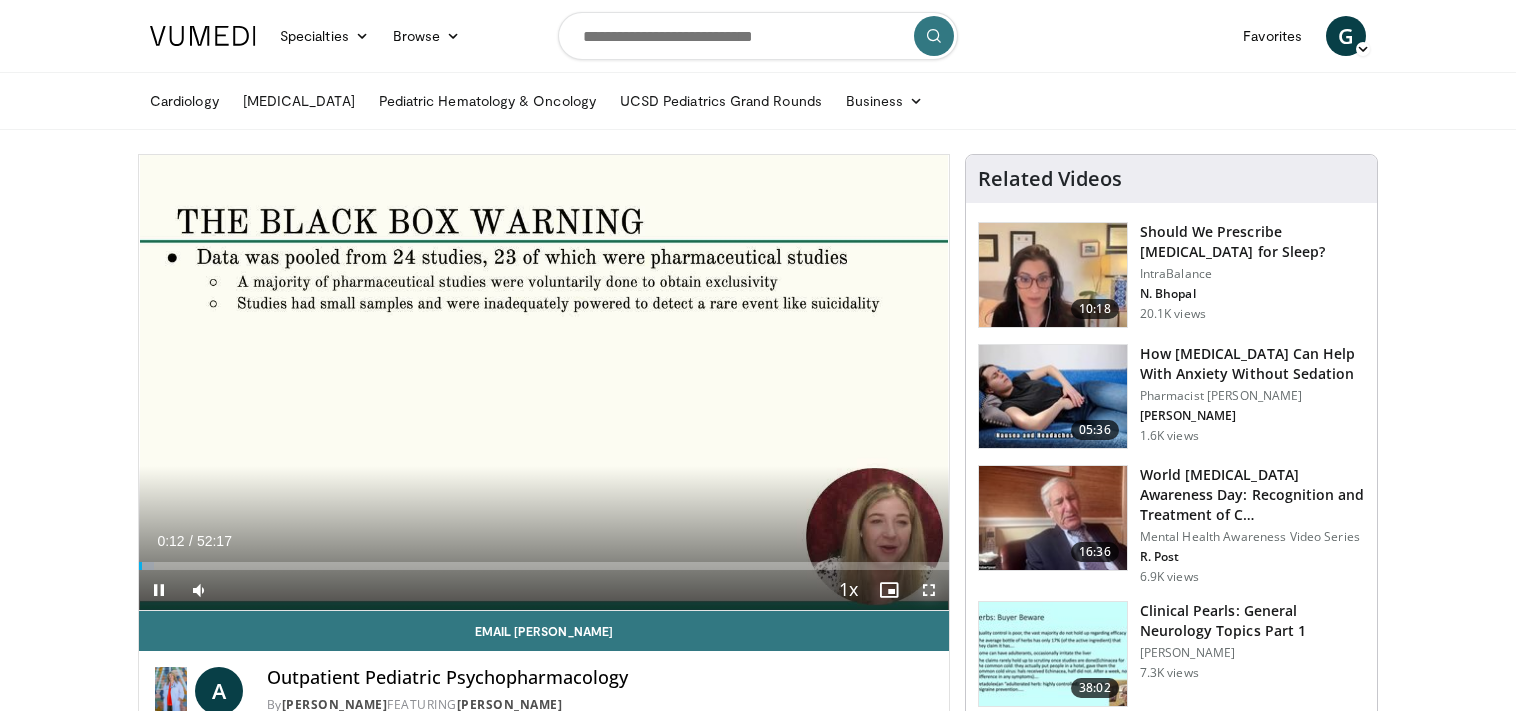 click at bounding box center [929, 590] 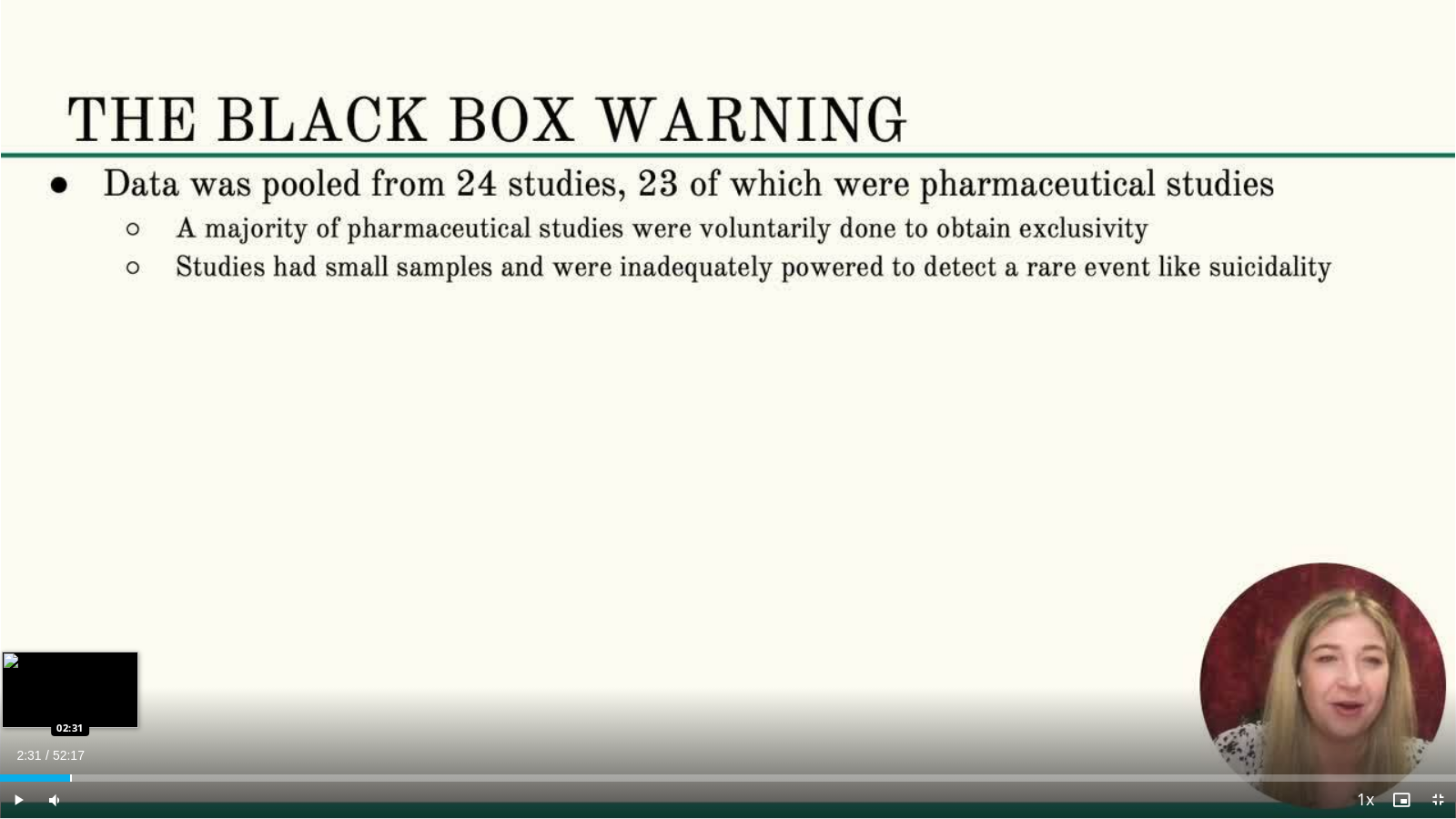 click at bounding box center [71, 778] 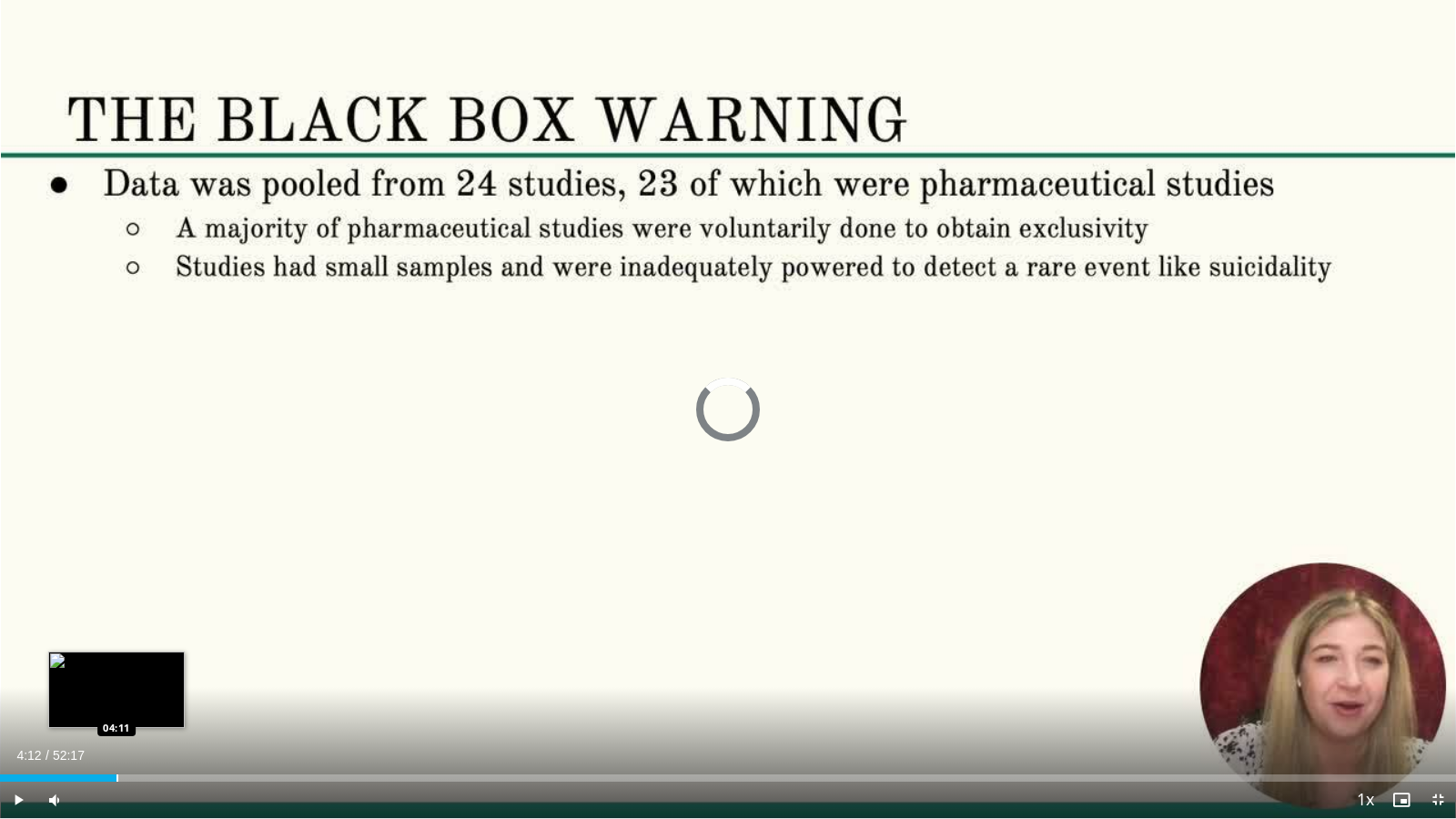 click on "Loaded :  0.00% 02:34 04:11" at bounding box center [728, 773] 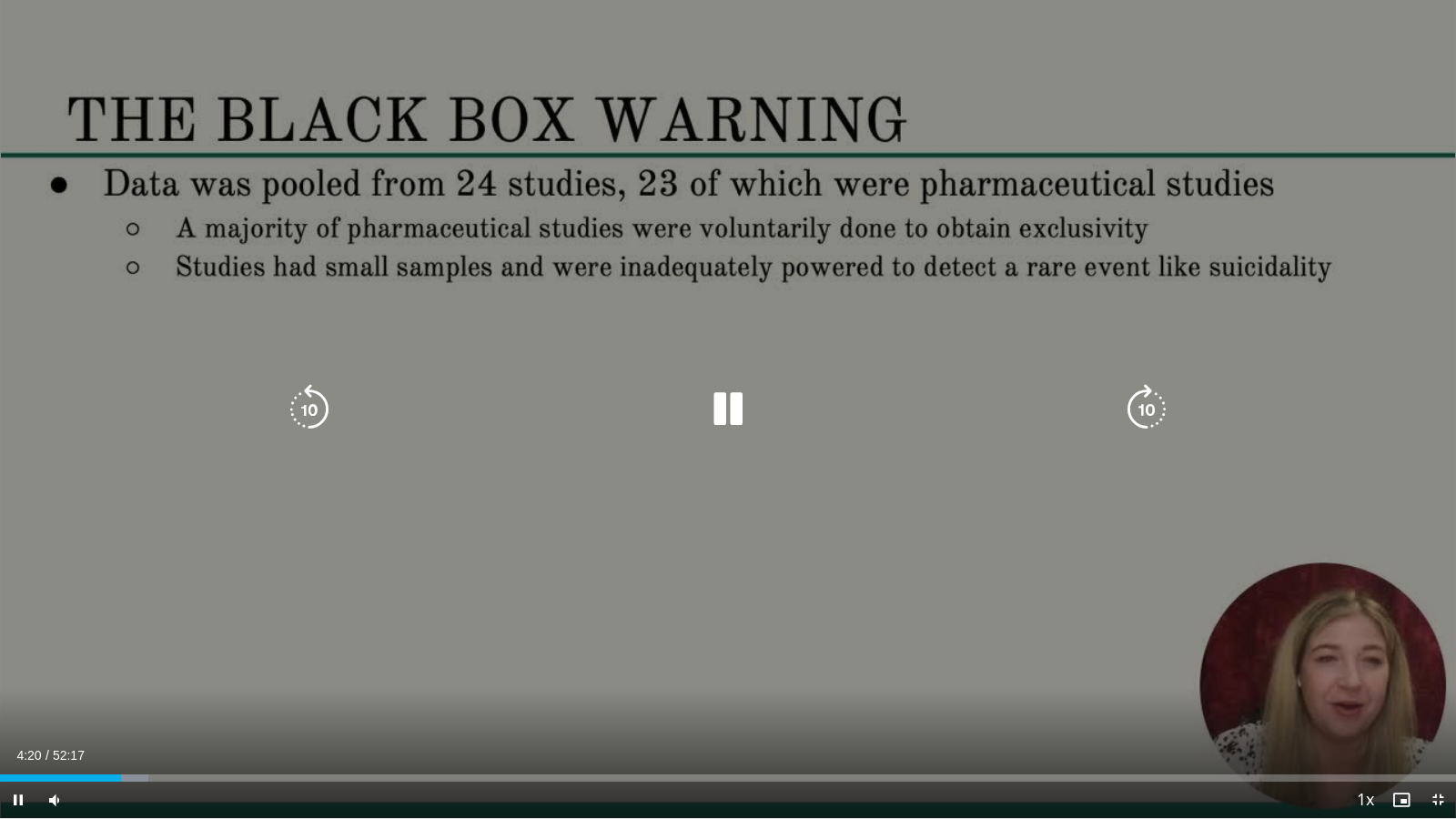 click at bounding box center [1147, 410] 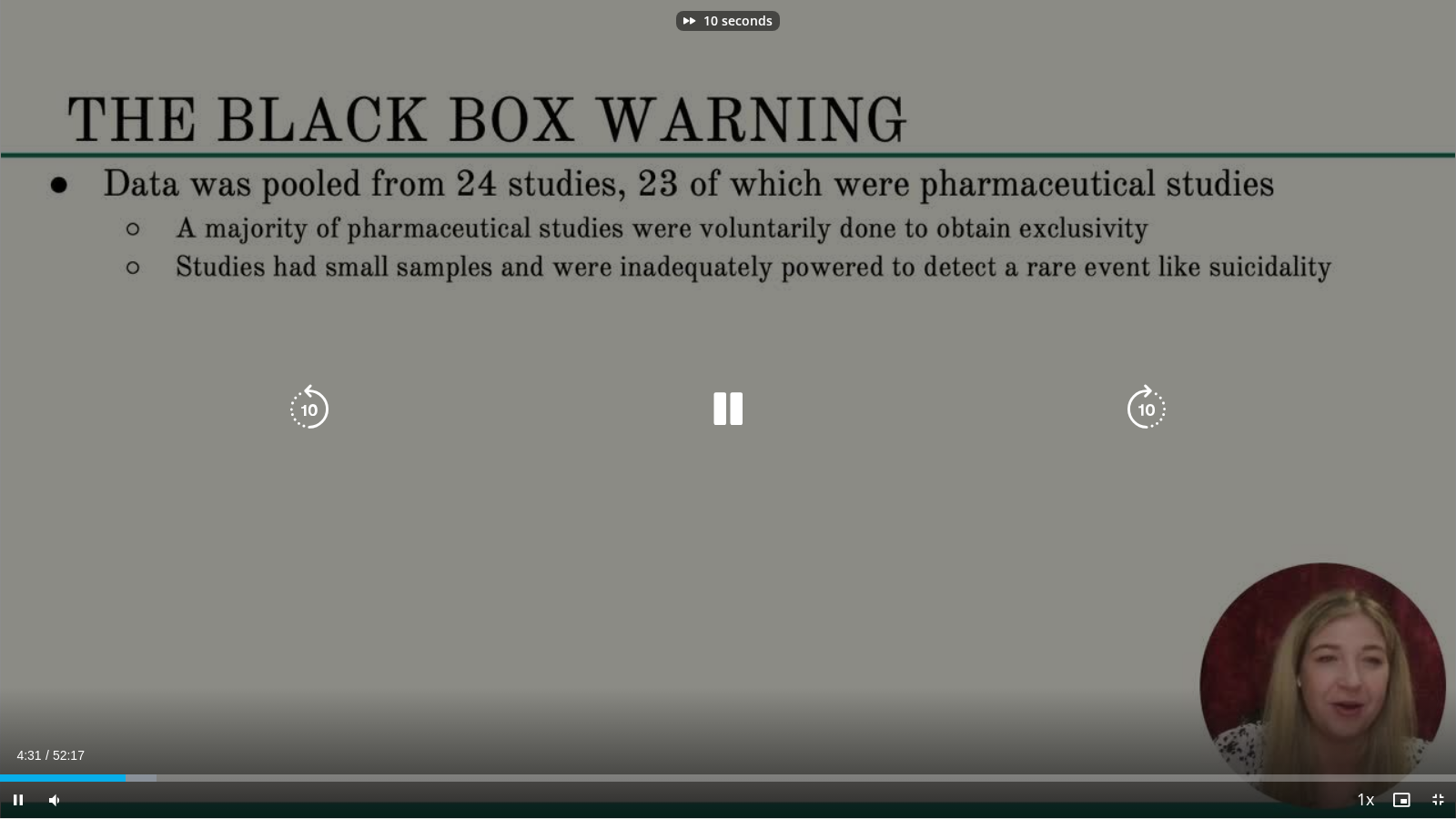 click at bounding box center [1147, 410] 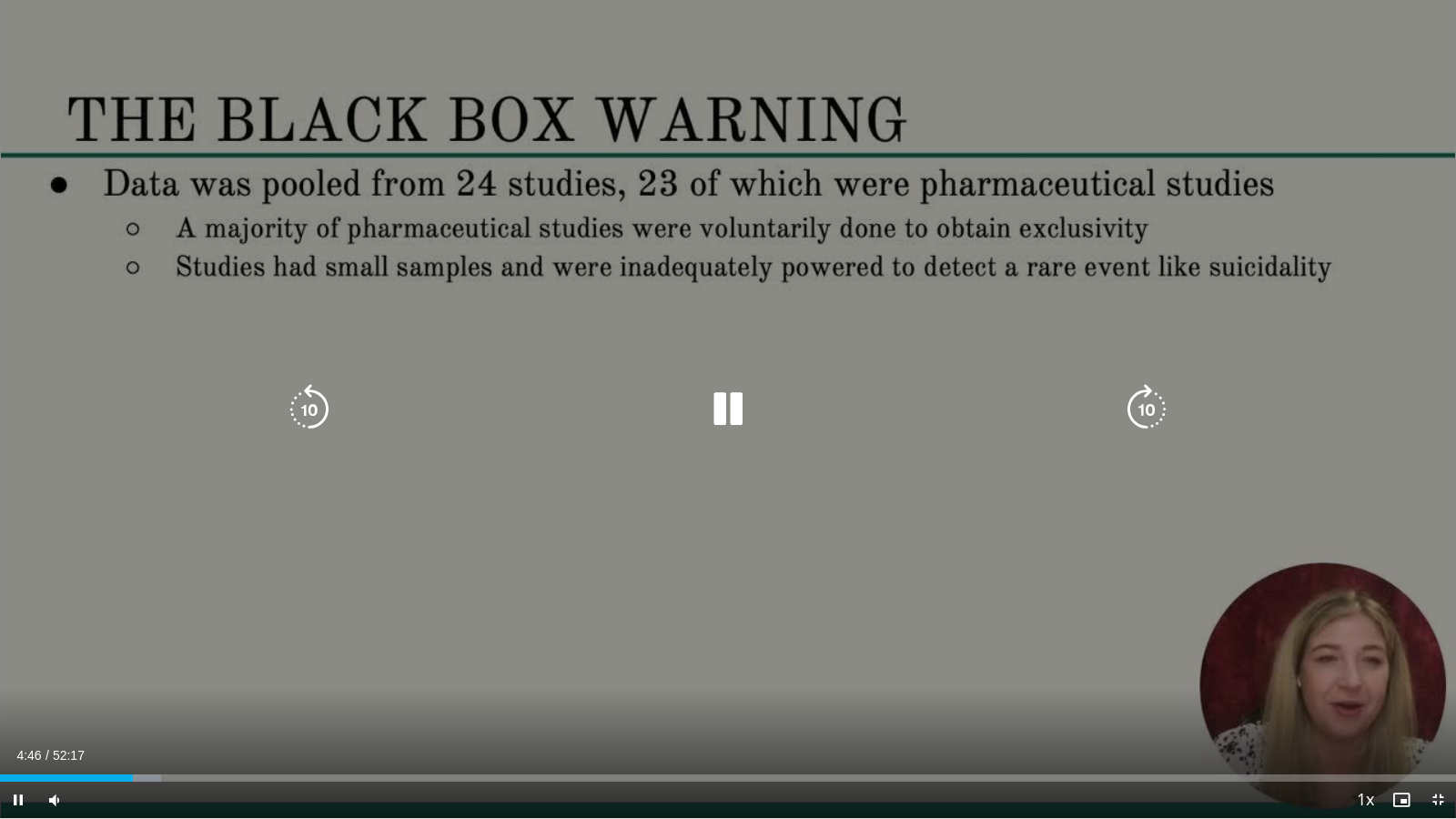 click at bounding box center [1147, 410] 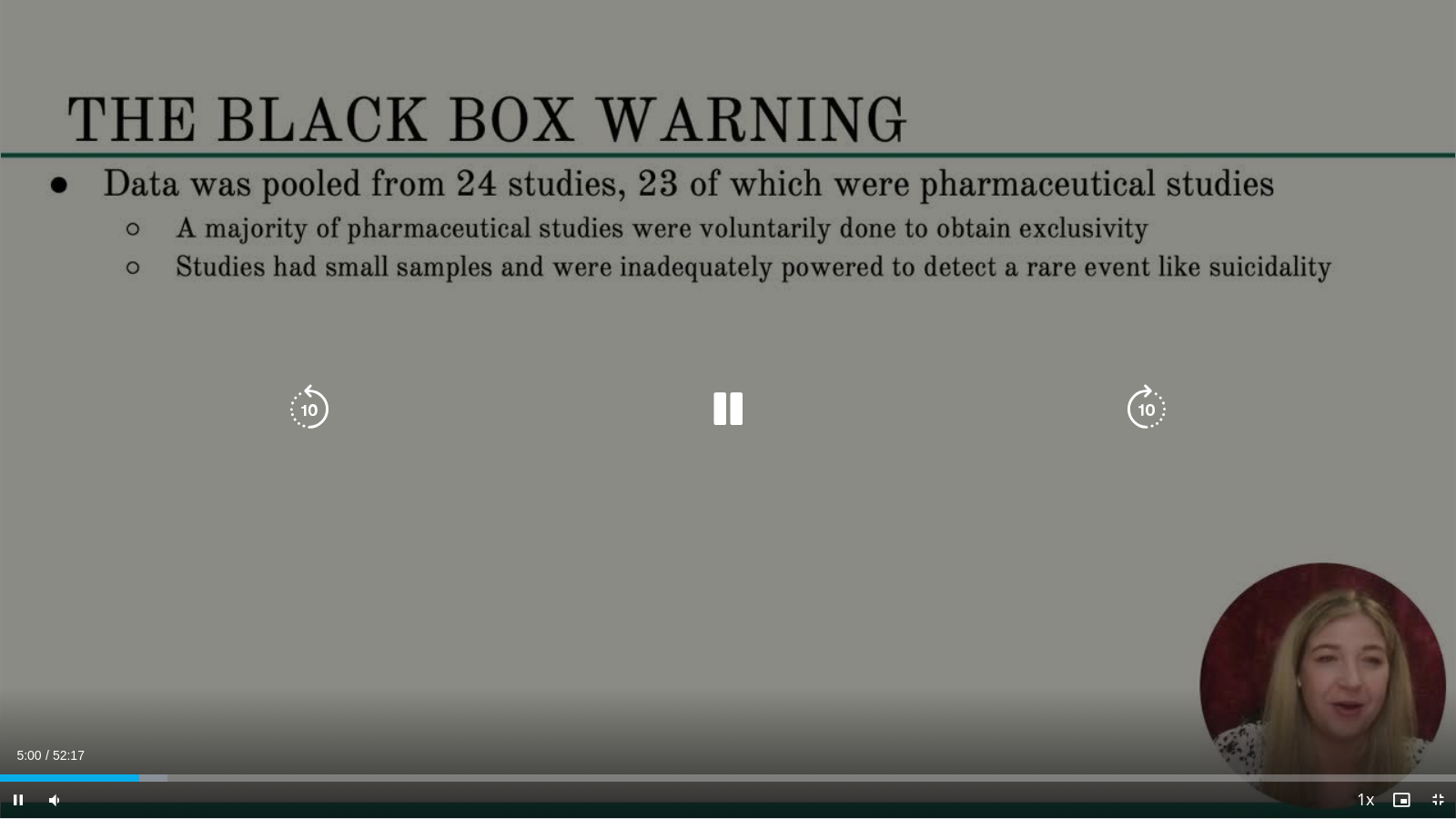 click at bounding box center (1147, 410) 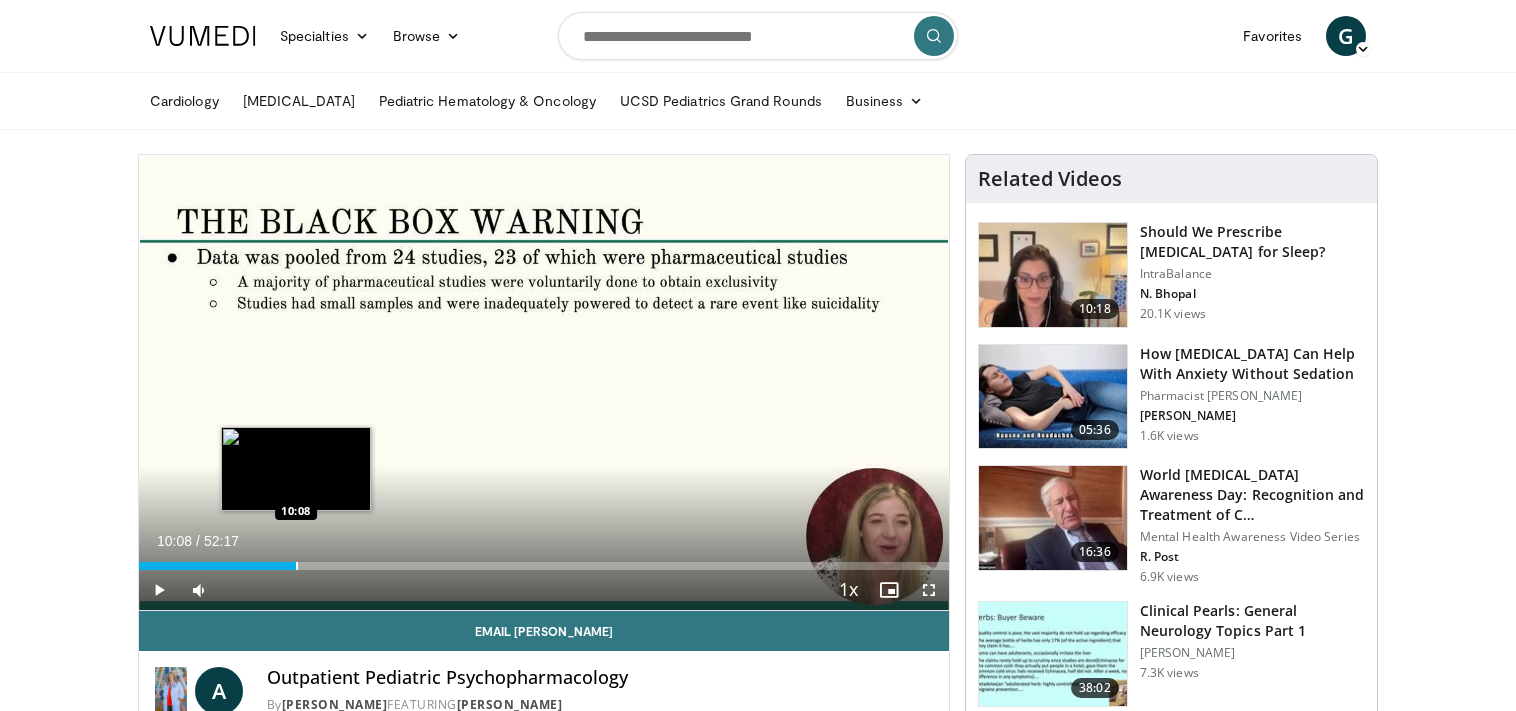 click at bounding box center (297, 566) 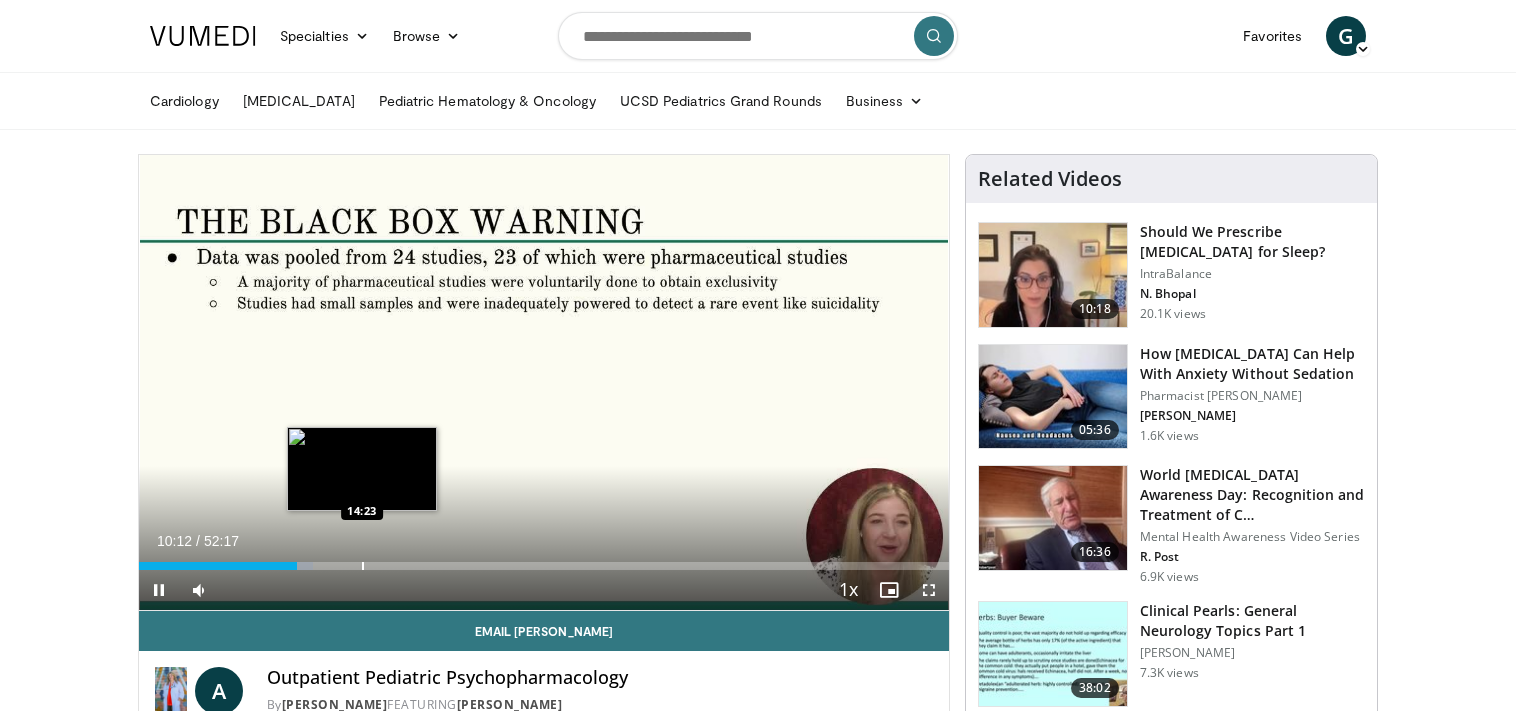 click on "Loaded :  21.49% 10:12 14:23" at bounding box center (544, 560) 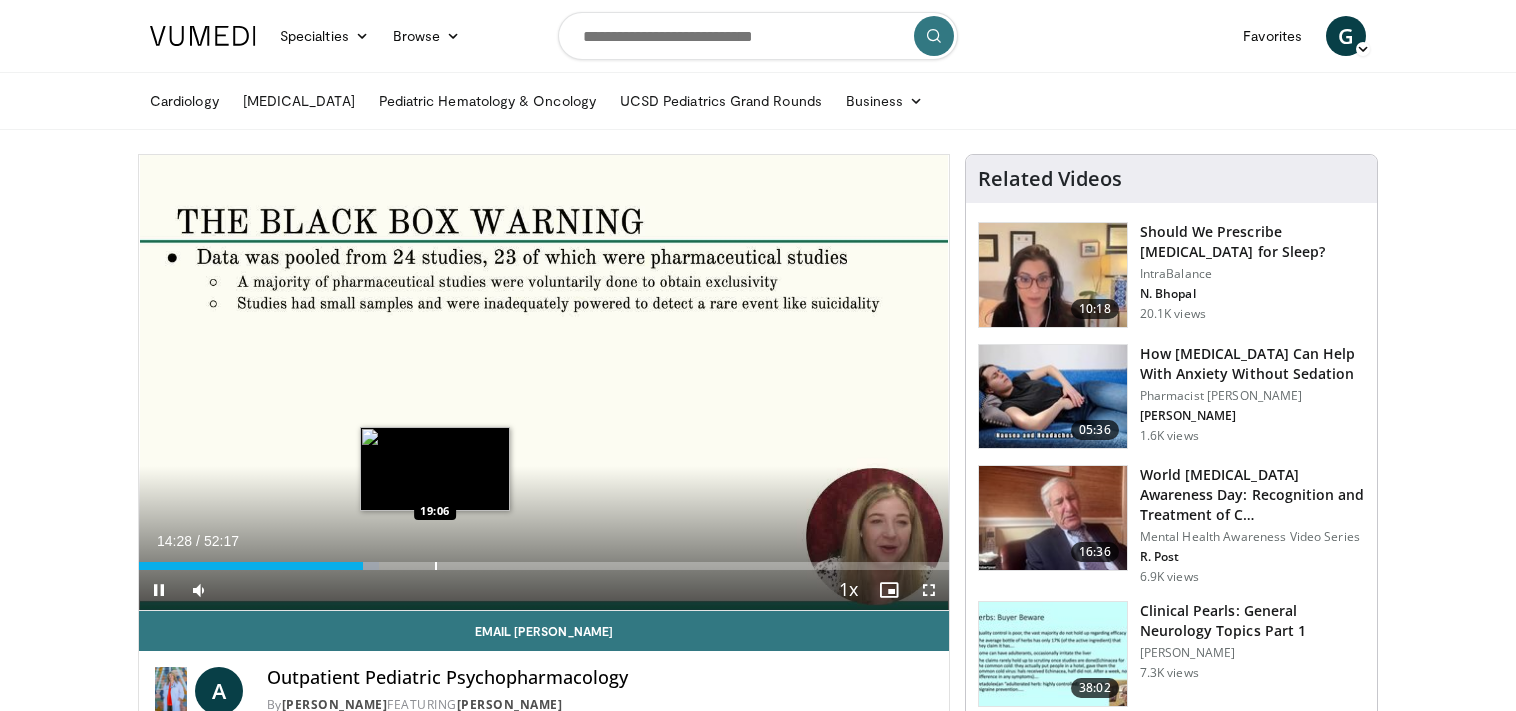 click on "Loaded :  29.67% 14:29 19:06" at bounding box center [544, 560] 